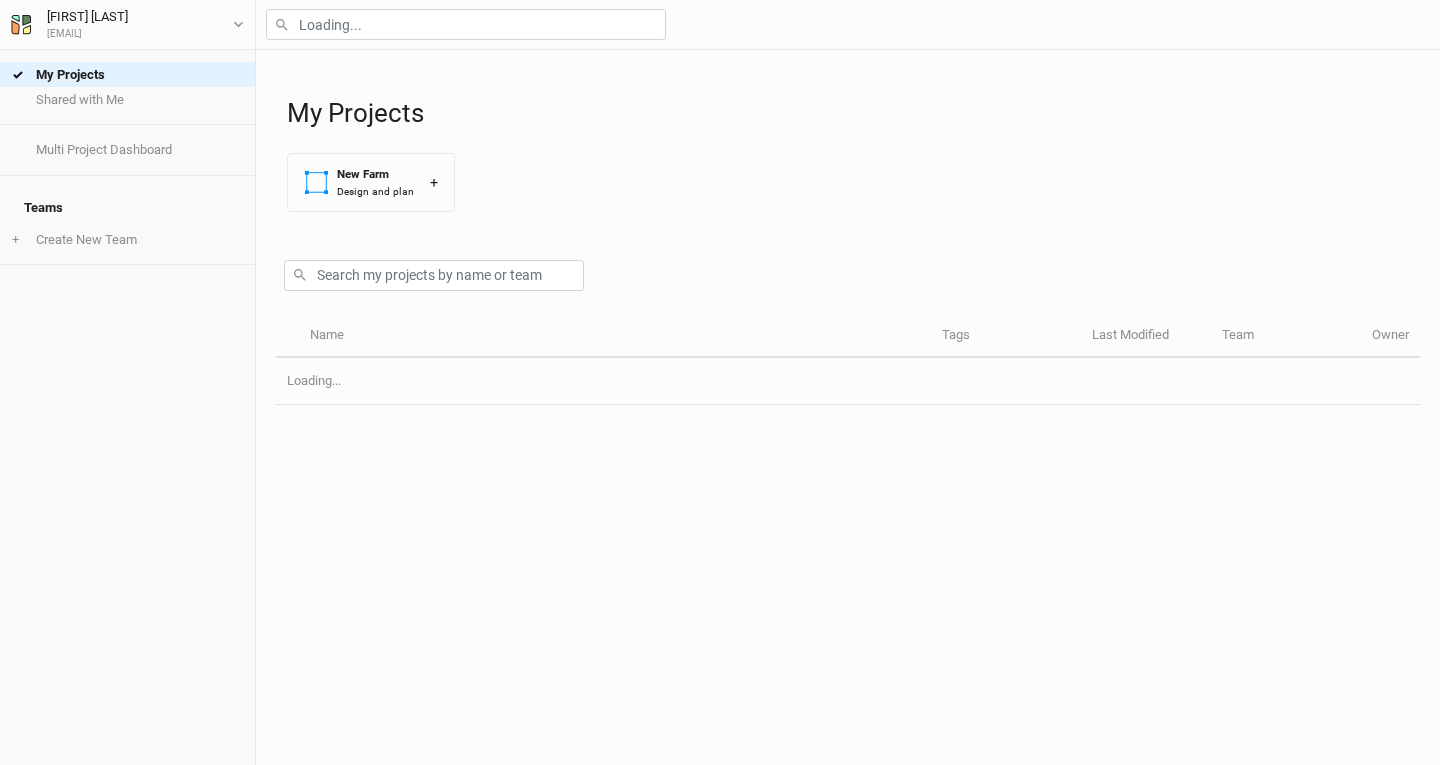 scroll, scrollTop: 0, scrollLeft: 0, axis: both 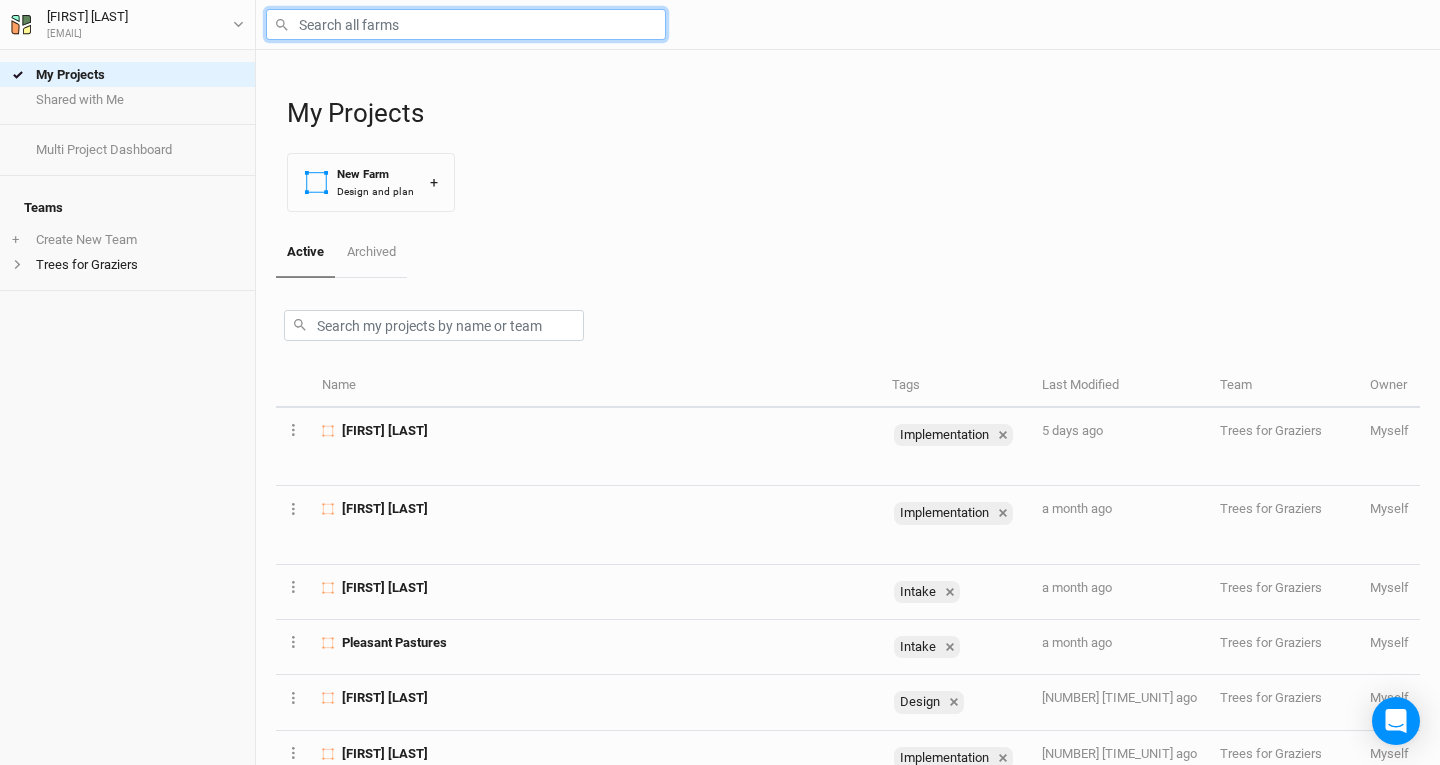 click at bounding box center (466, 24) 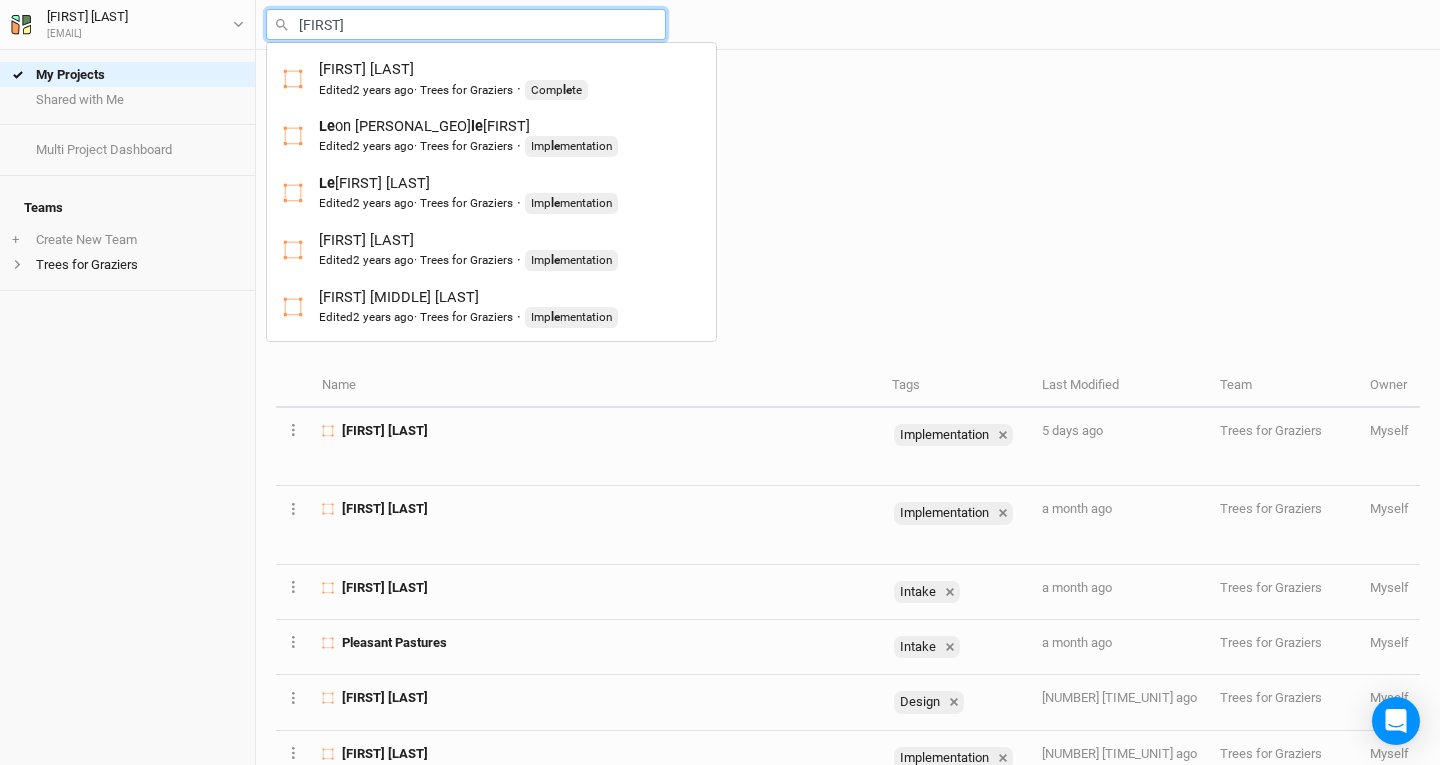 type on "[LAST]" 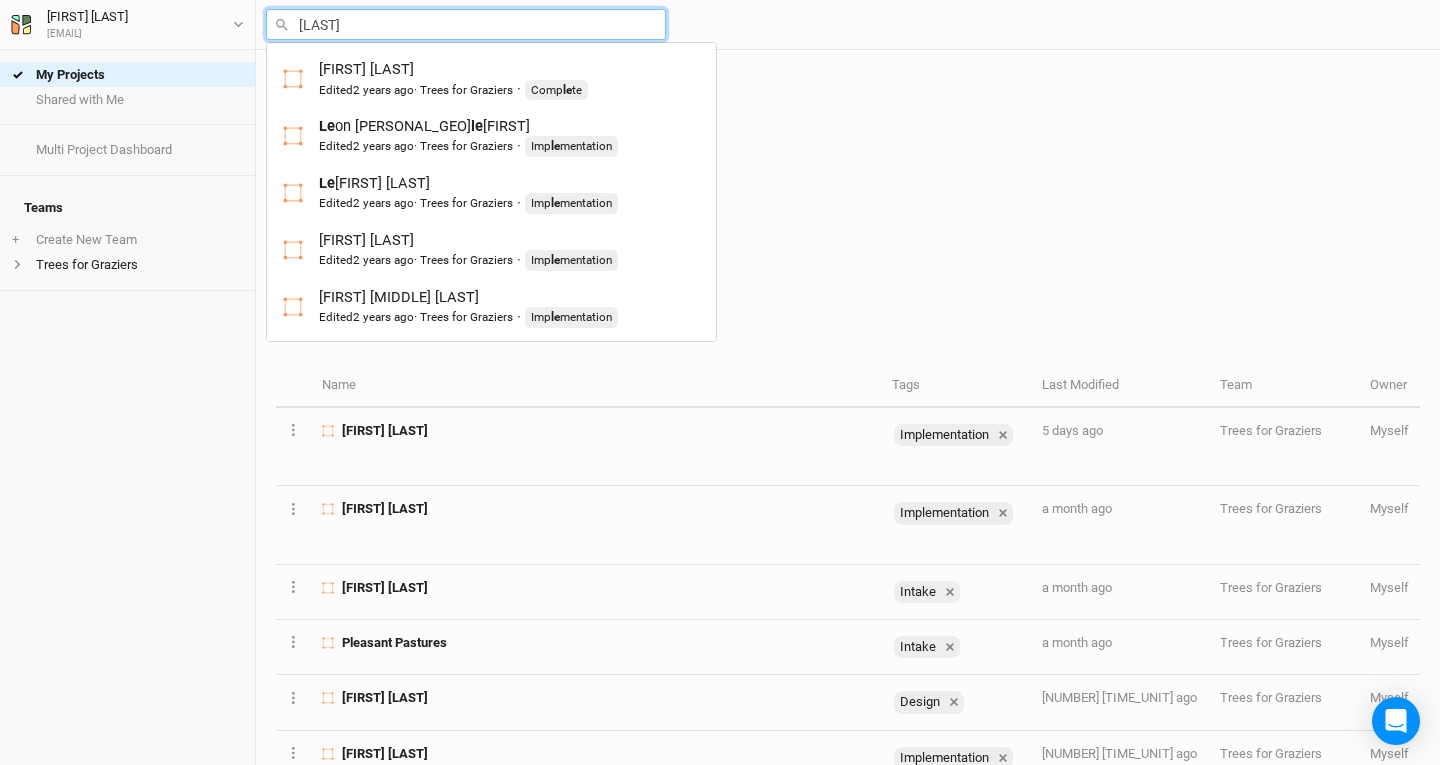 type on "[FIRST] [LAST]" 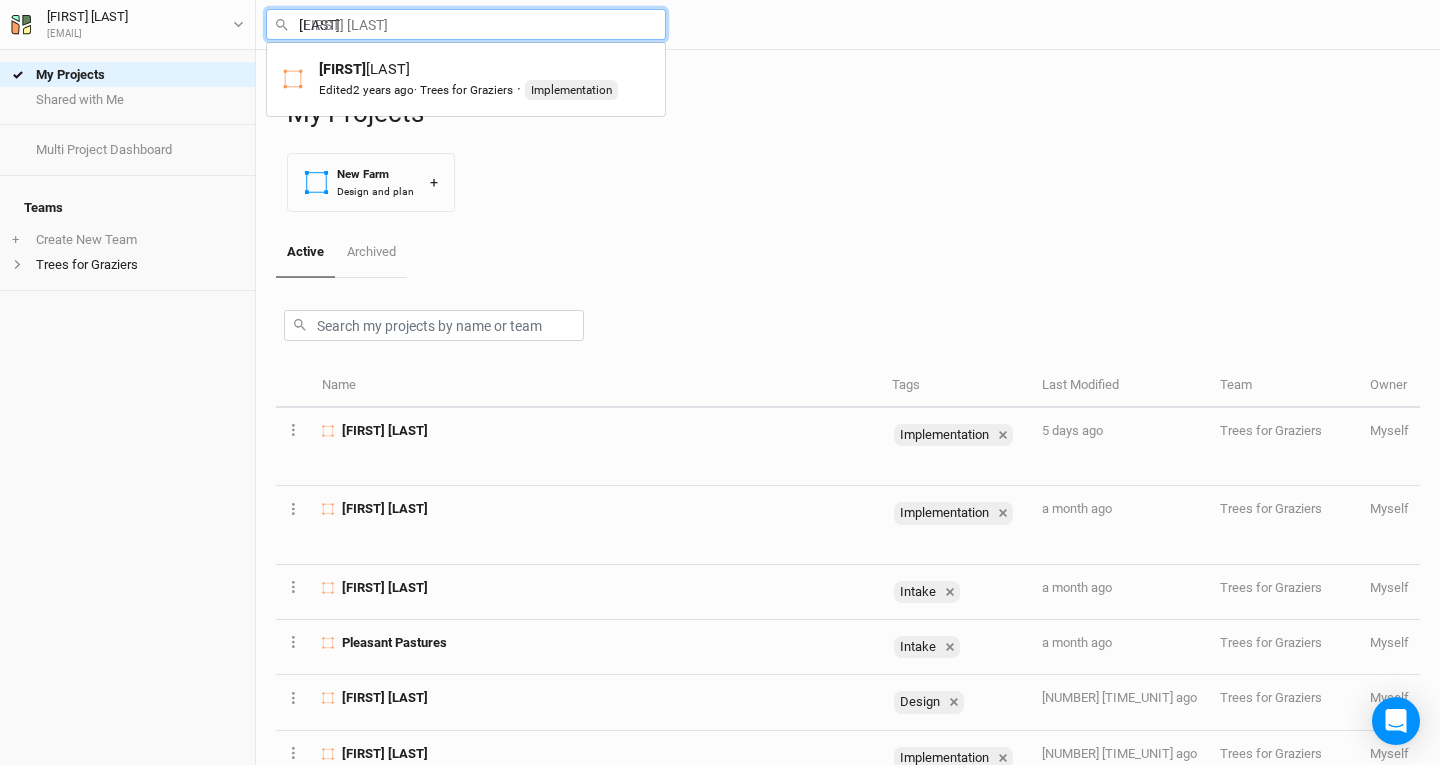 type on "[FIRST]" 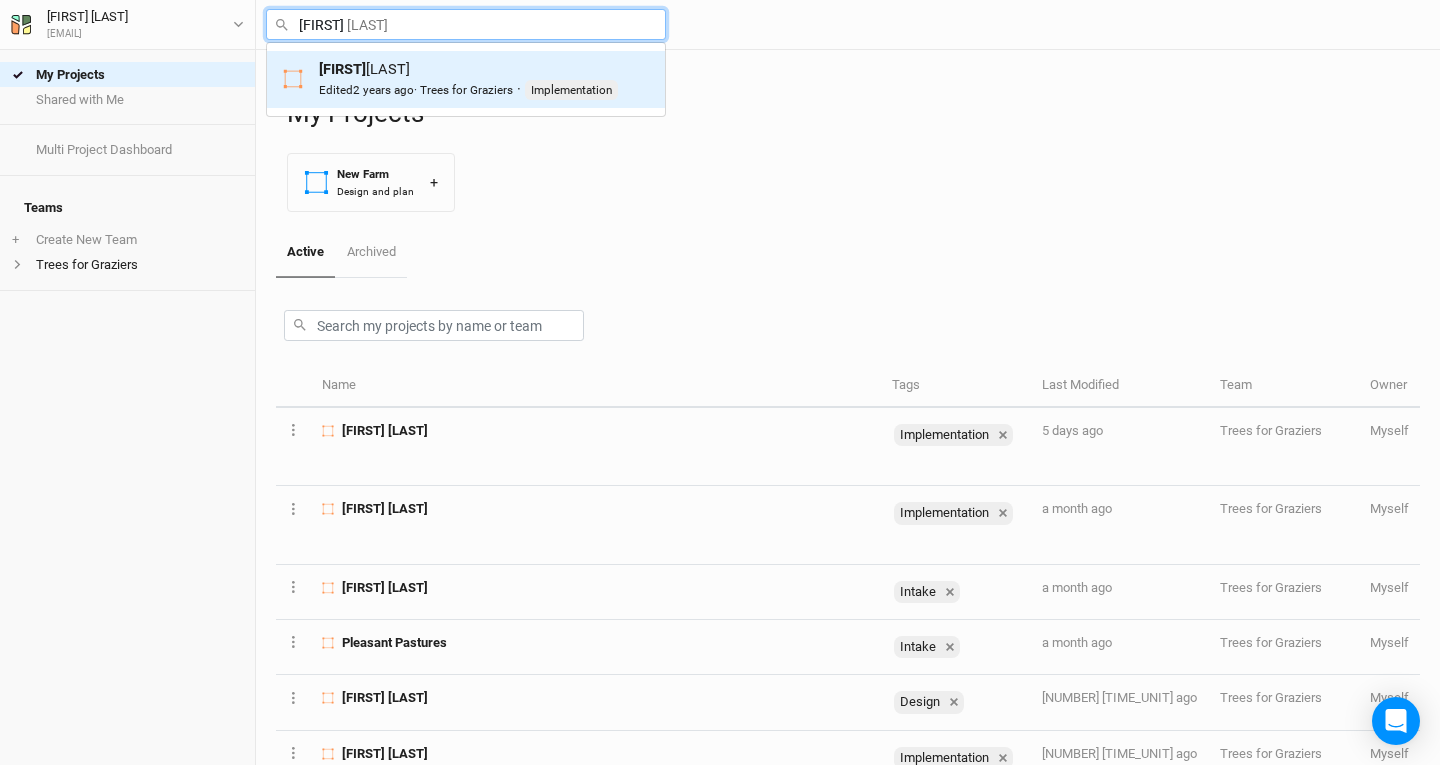 click on "[FIRST] [LAST] Edited  2 years ago  · Trees for Graziers · Implementation" at bounding box center (466, 79) 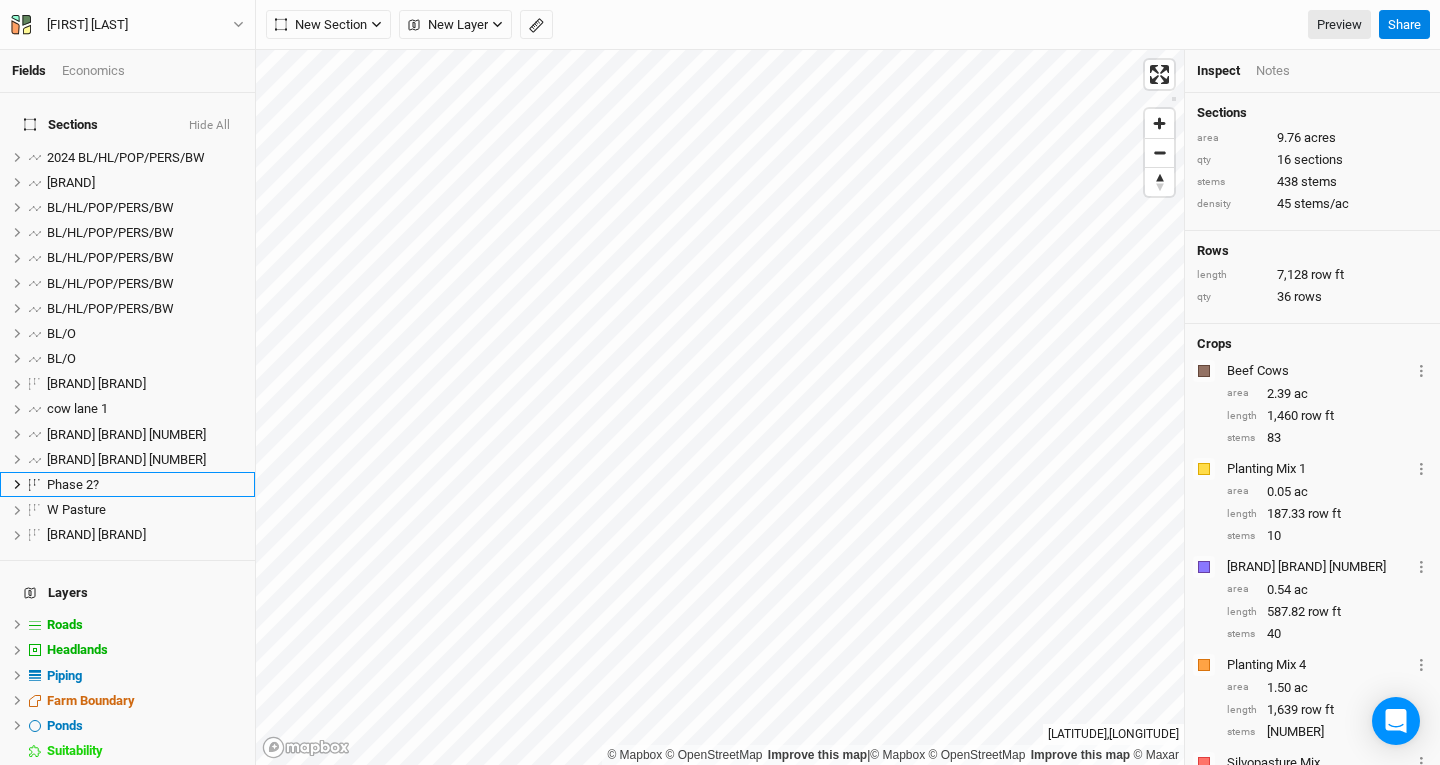scroll, scrollTop: 11, scrollLeft: 0, axis: vertical 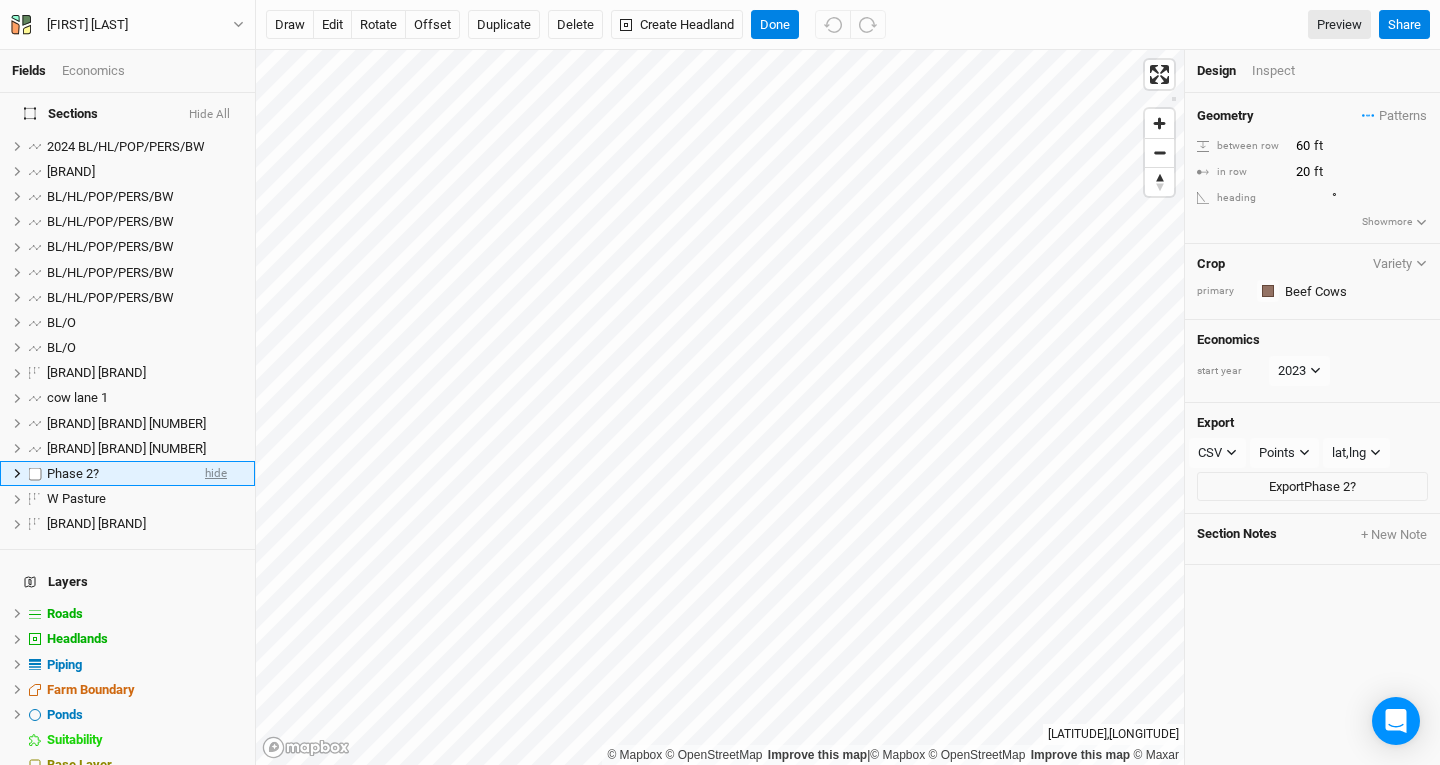 click on "hide" at bounding box center (216, 473) 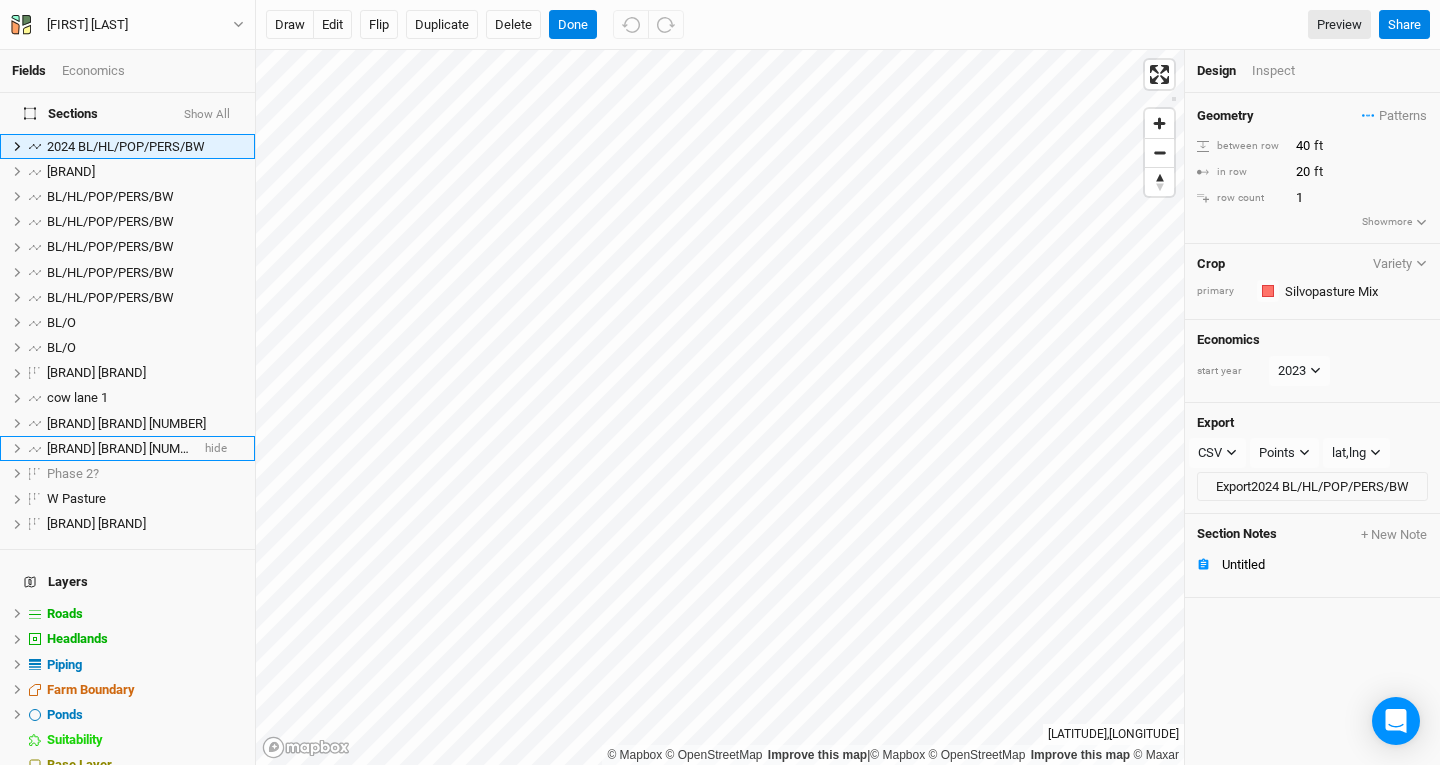 scroll, scrollTop: 0, scrollLeft: 0, axis: both 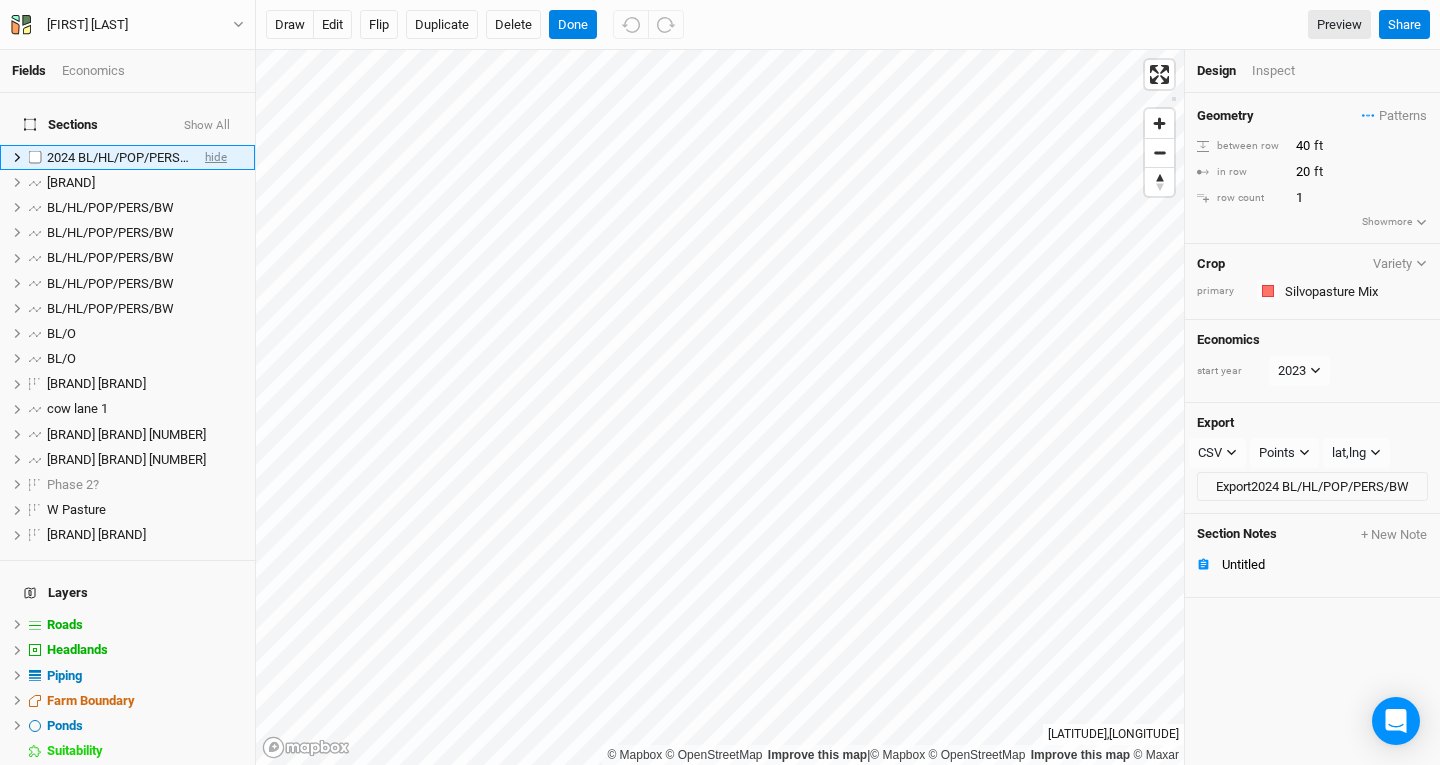 click on "hide" at bounding box center [216, 157] 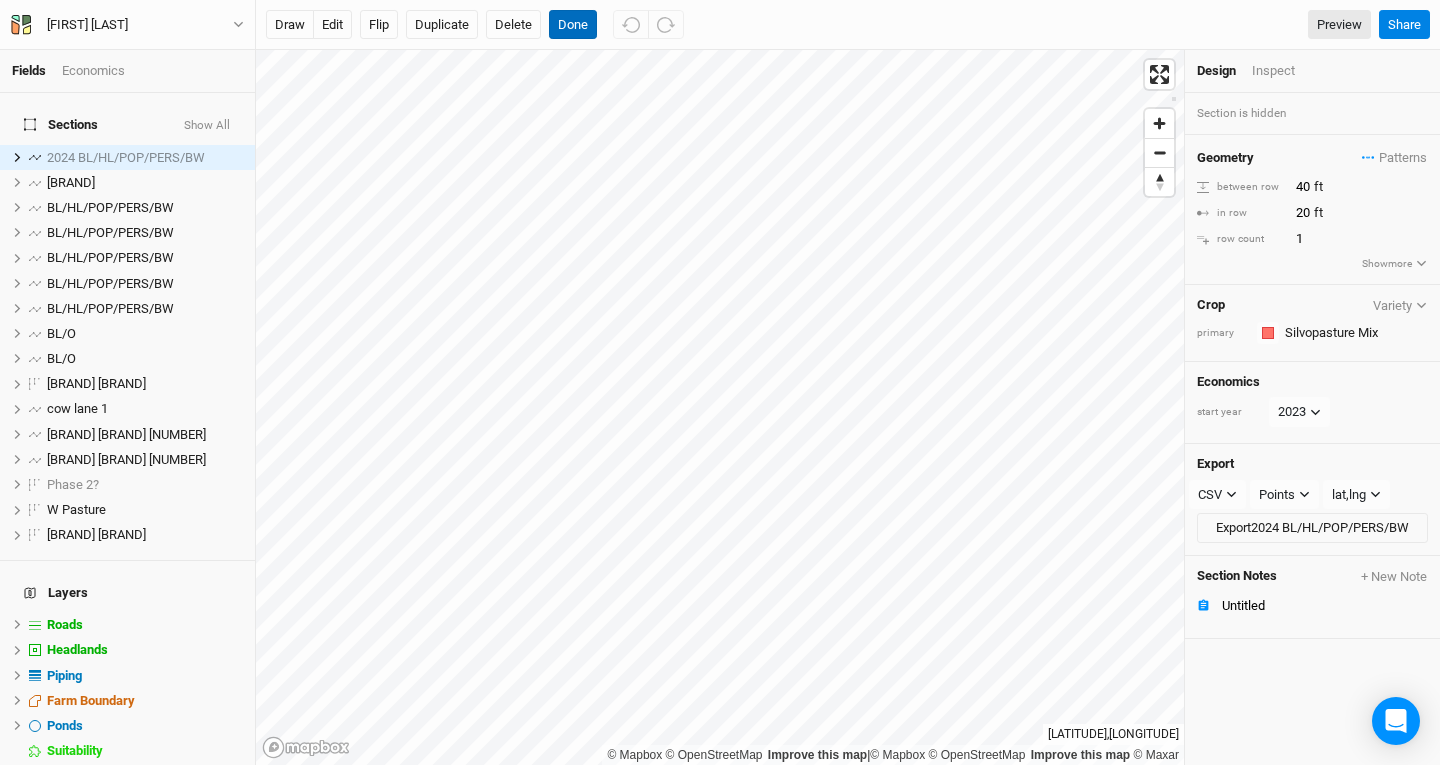 click on "Done" at bounding box center (573, 25) 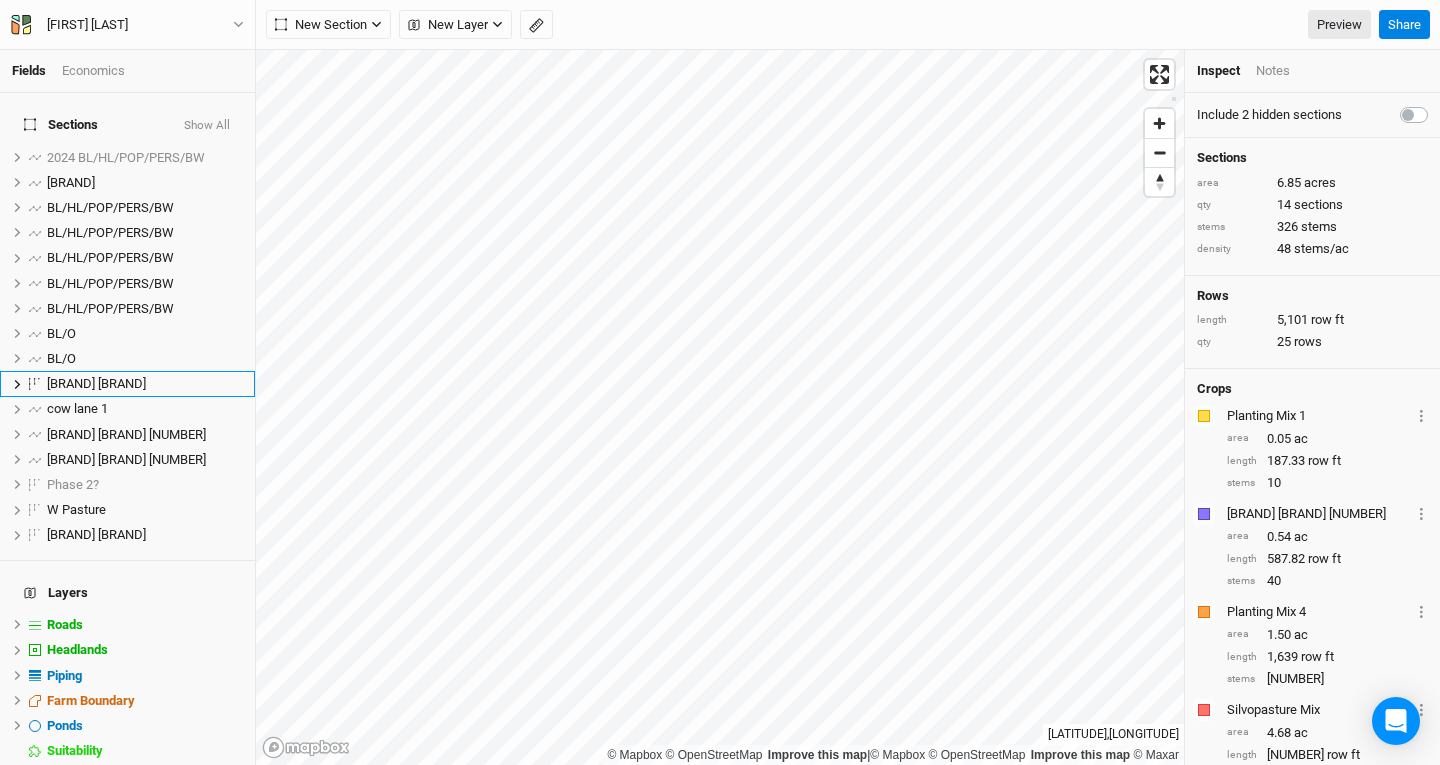 scroll, scrollTop: 11, scrollLeft: 0, axis: vertical 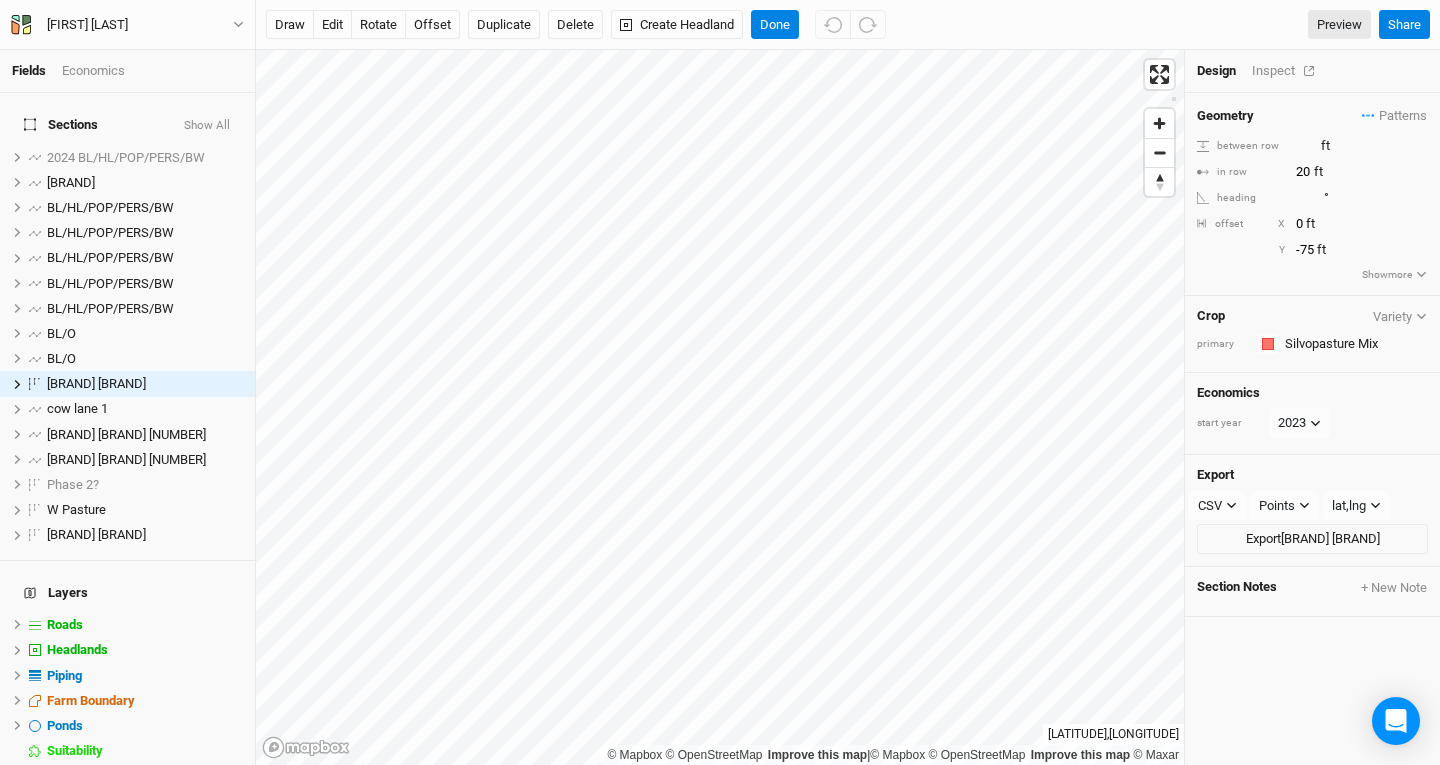 click on "Inspect" at bounding box center (1287, 71) 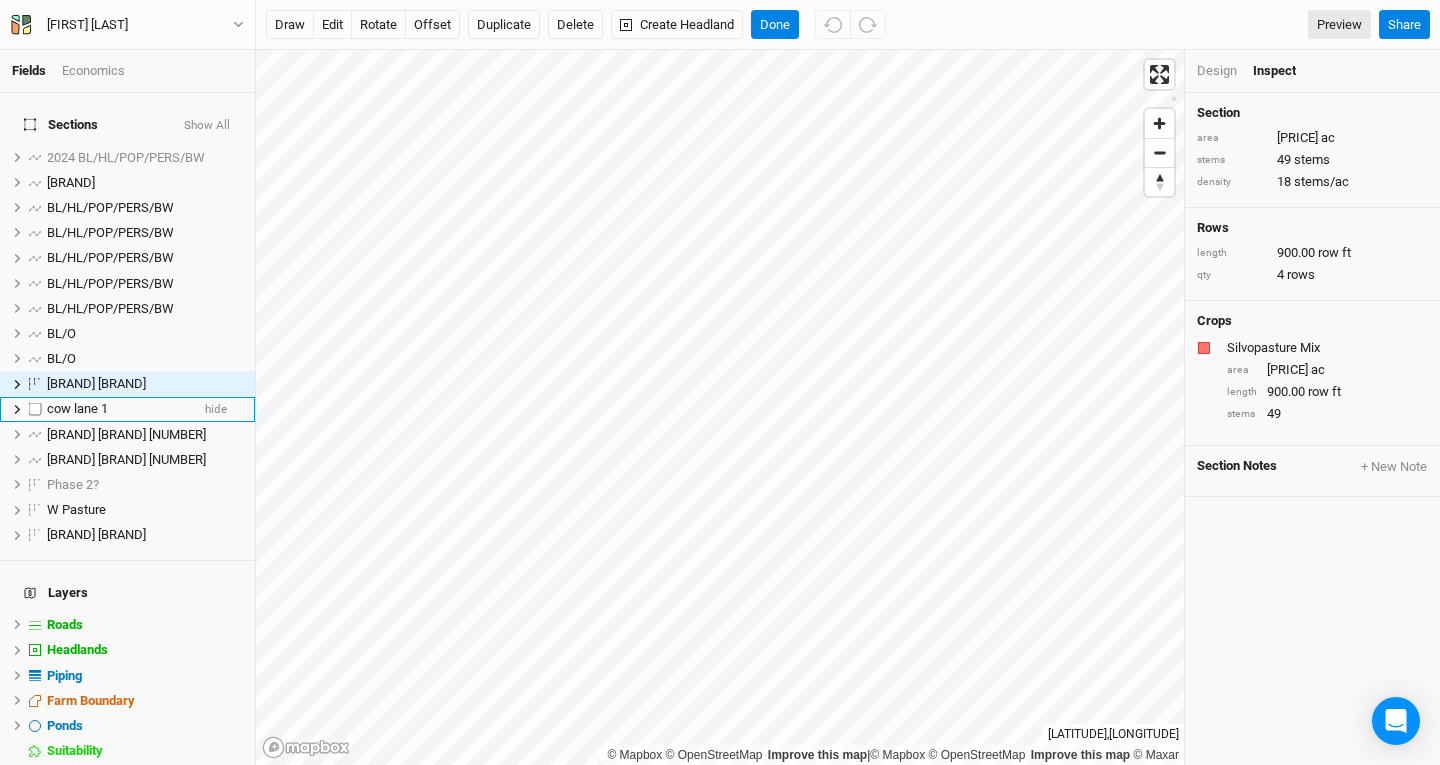 click on "cow lane 1" at bounding box center [118, 409] 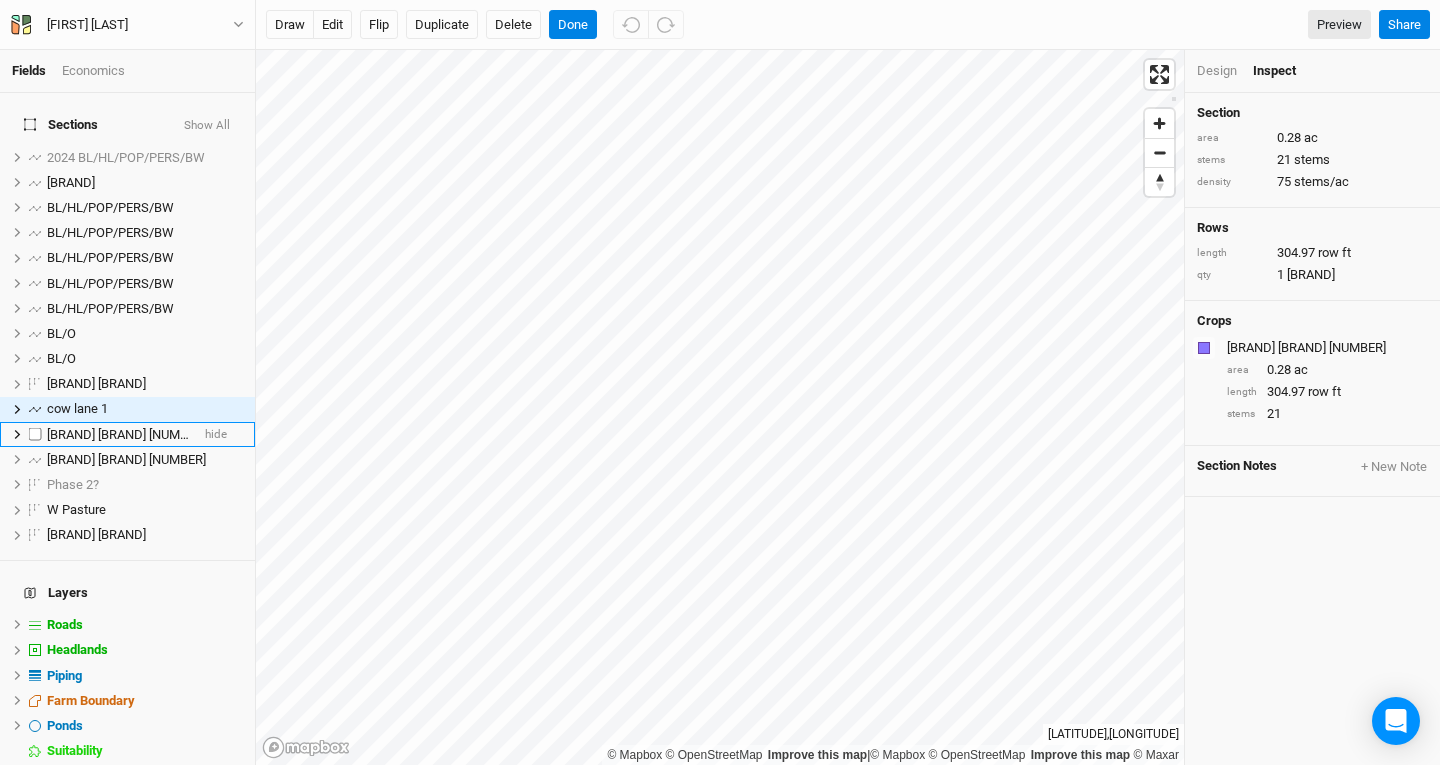 click on "[BRAND] [BRAND] [NUMBER]" at bounding box center (118, 435) 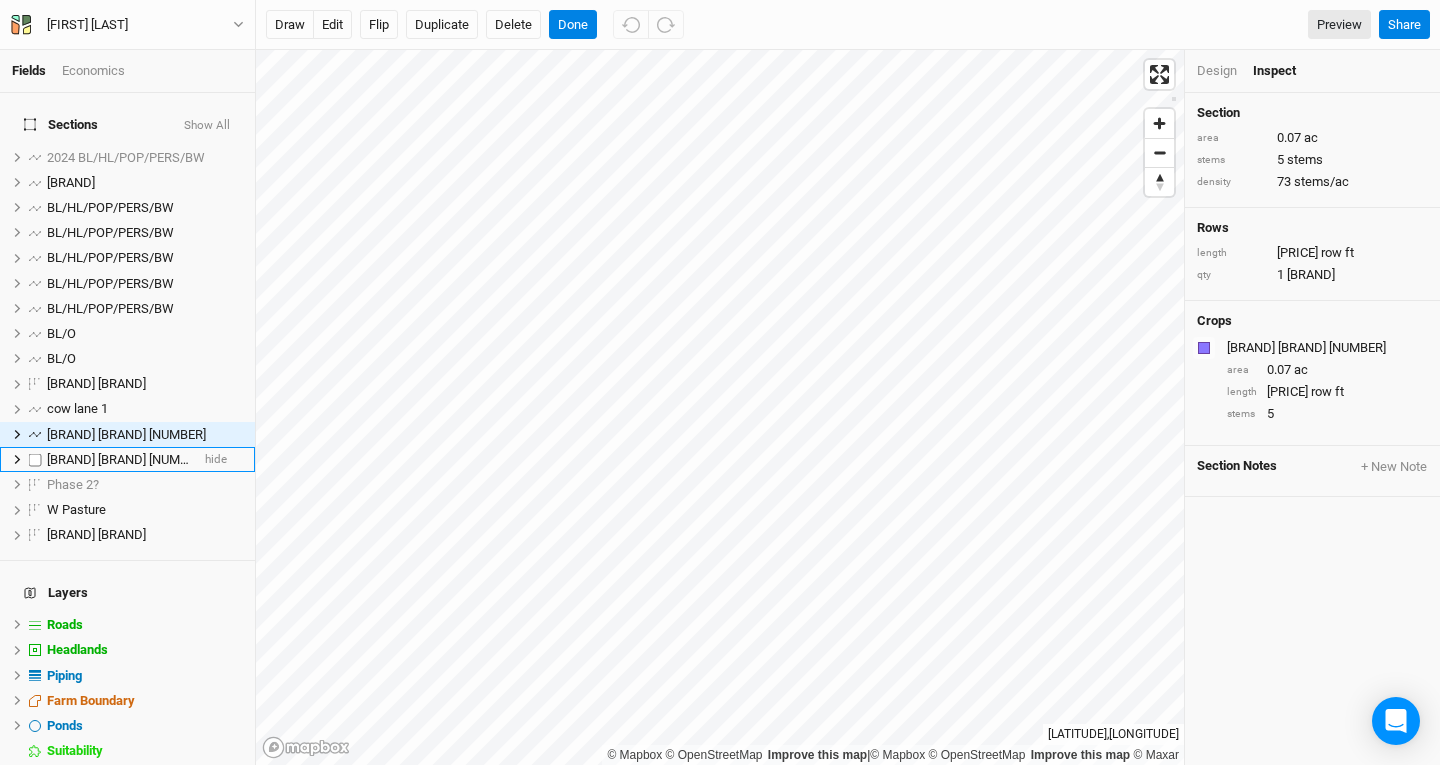 click on "[BRAND] [BRAND] [NUMBER]" at bounding box center (118, 460) 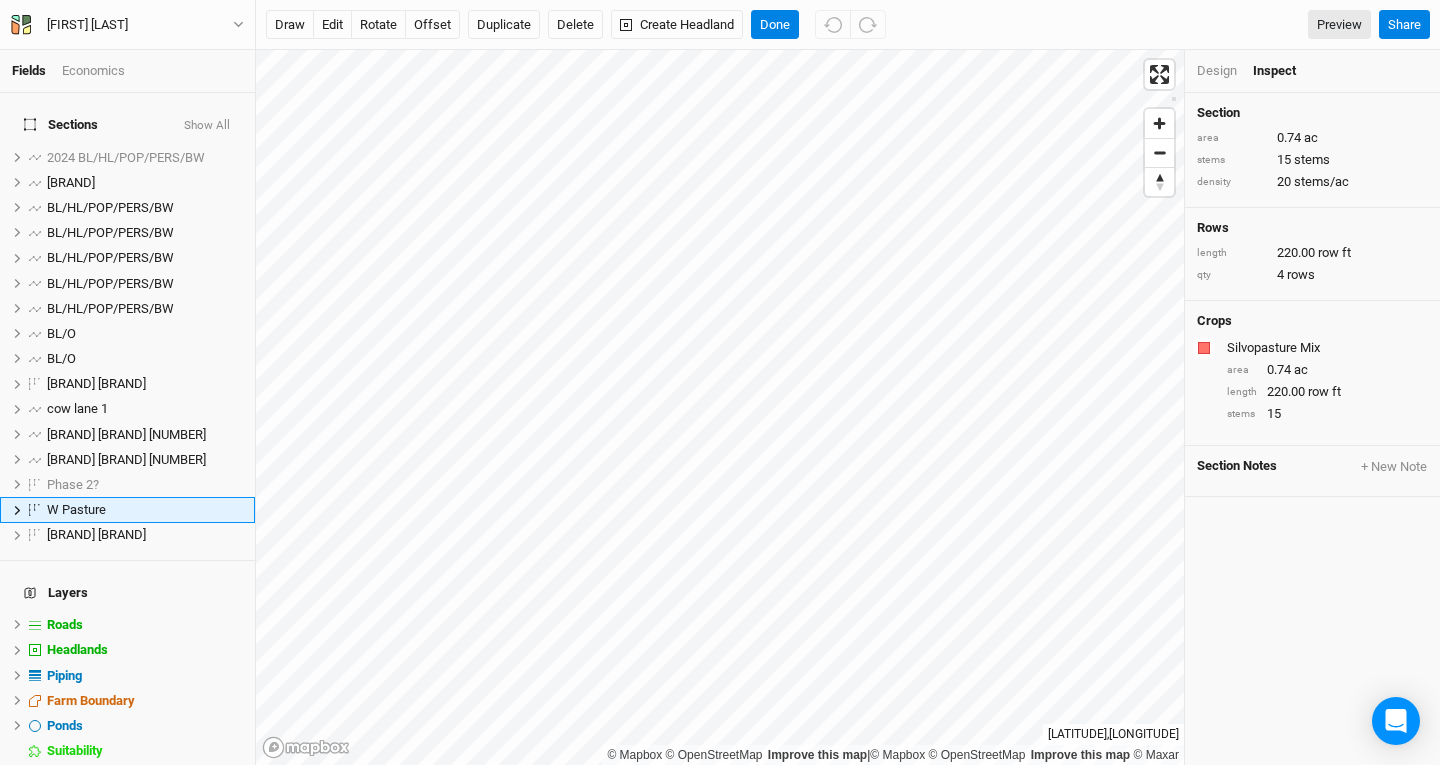 scroll, scrollTop: 11, scrollLeft: 0, axis: vertical 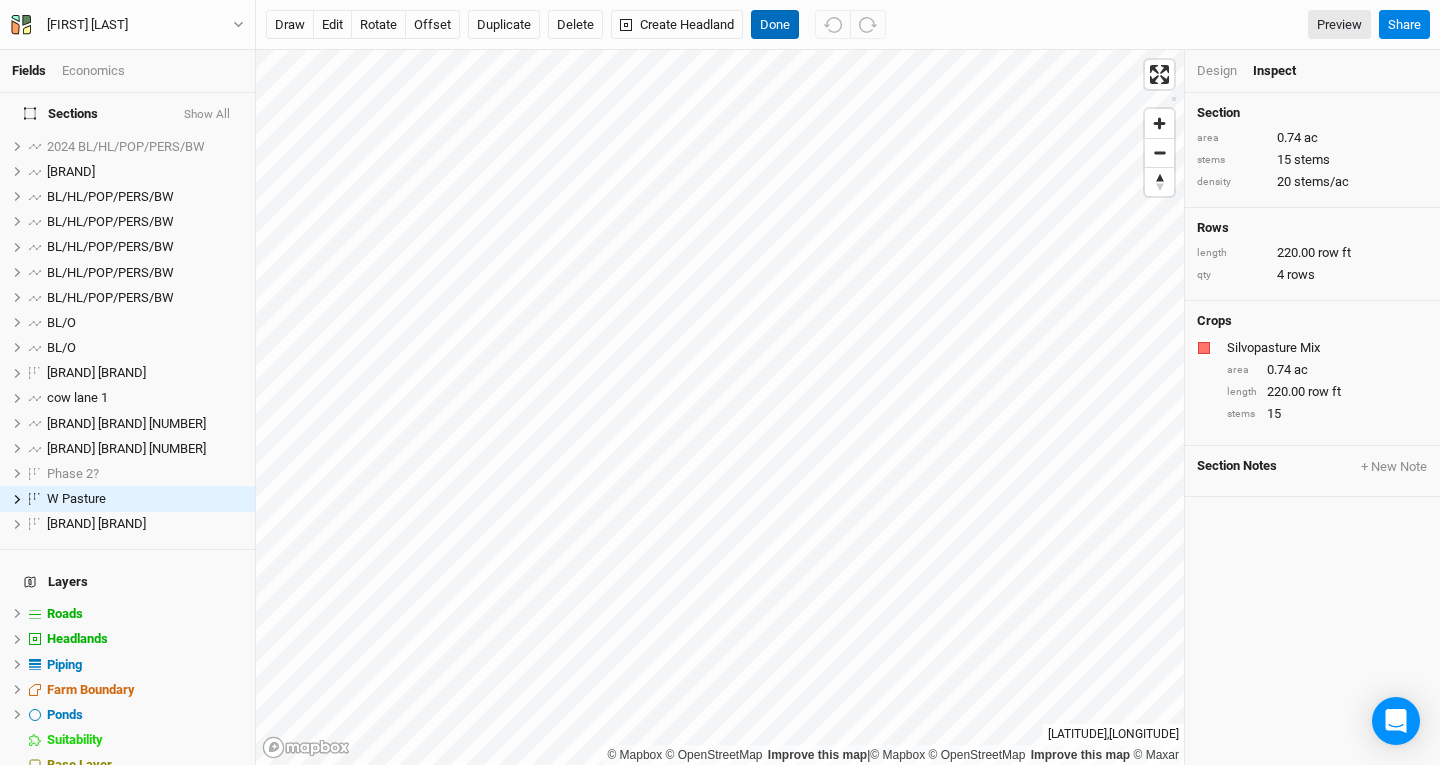 click on "Done" at bounding box center [775, 25] 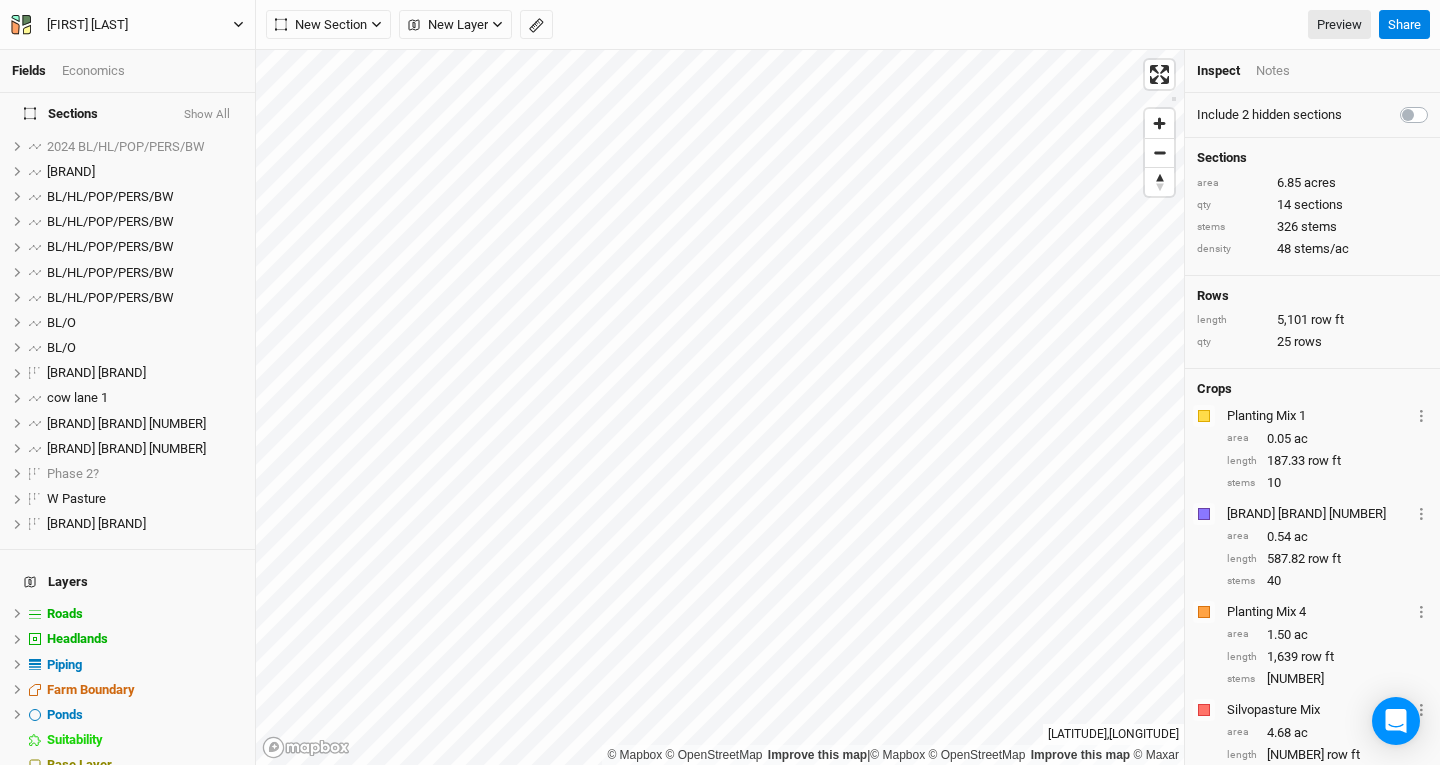 click 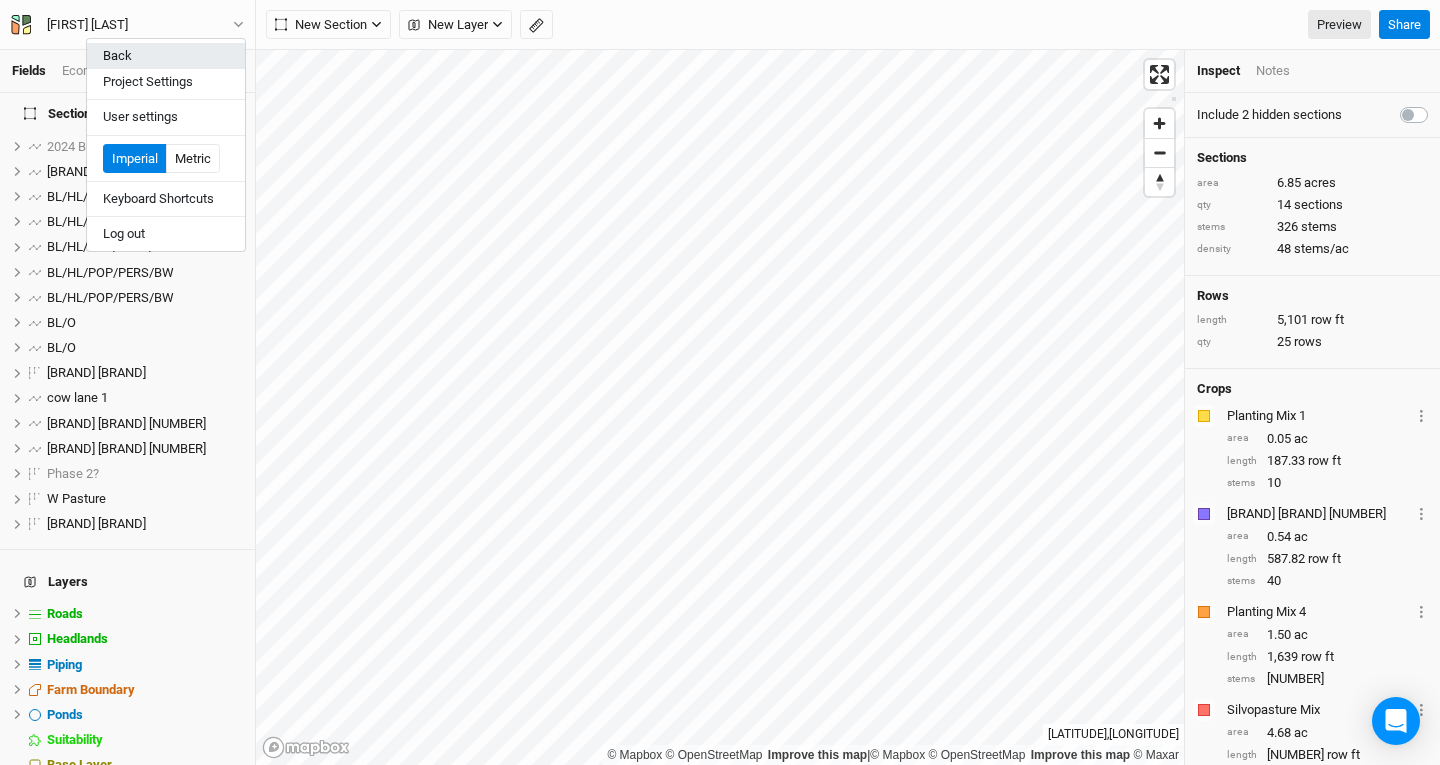click on "Back" at bounding box center [166, 56] 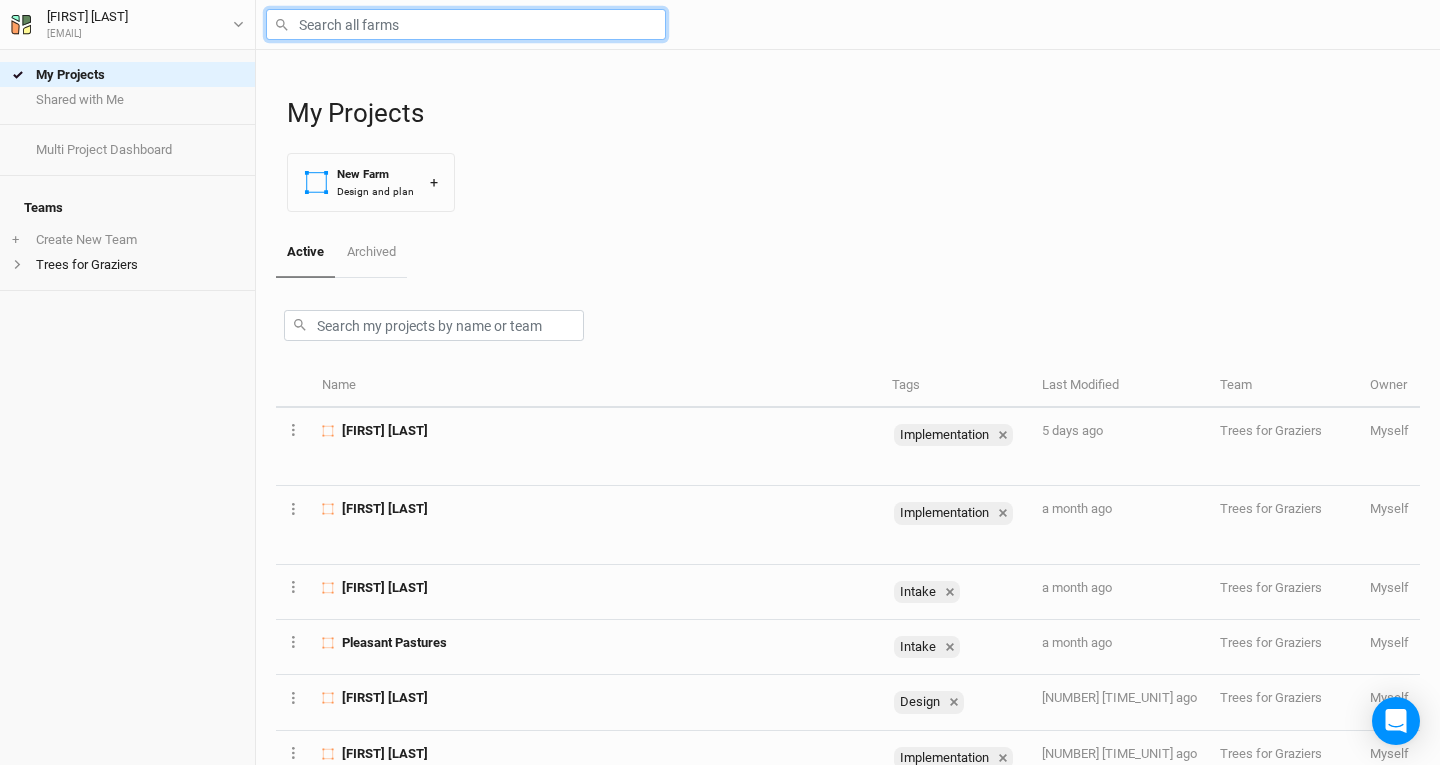 click at bounding box center (466, 24) 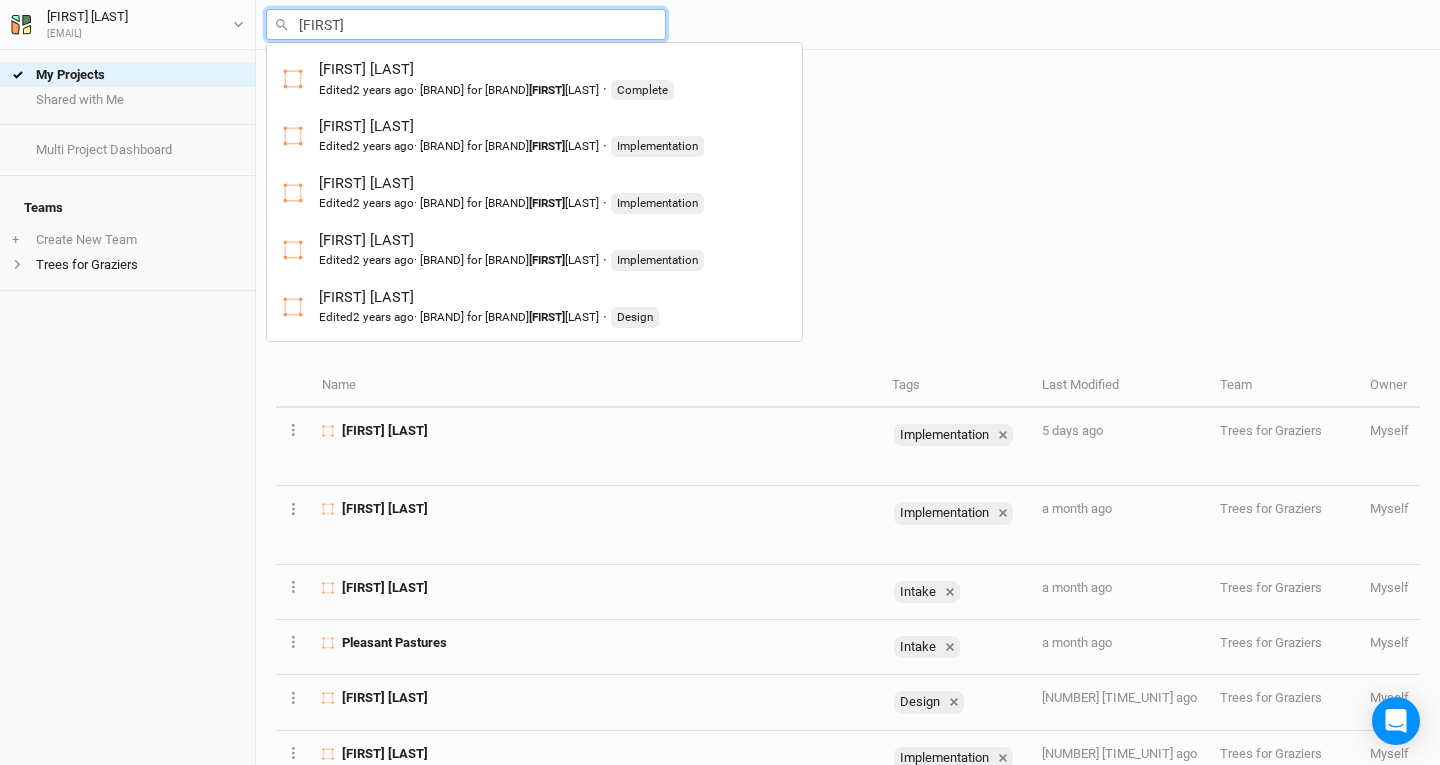 type on "[BRAND]" 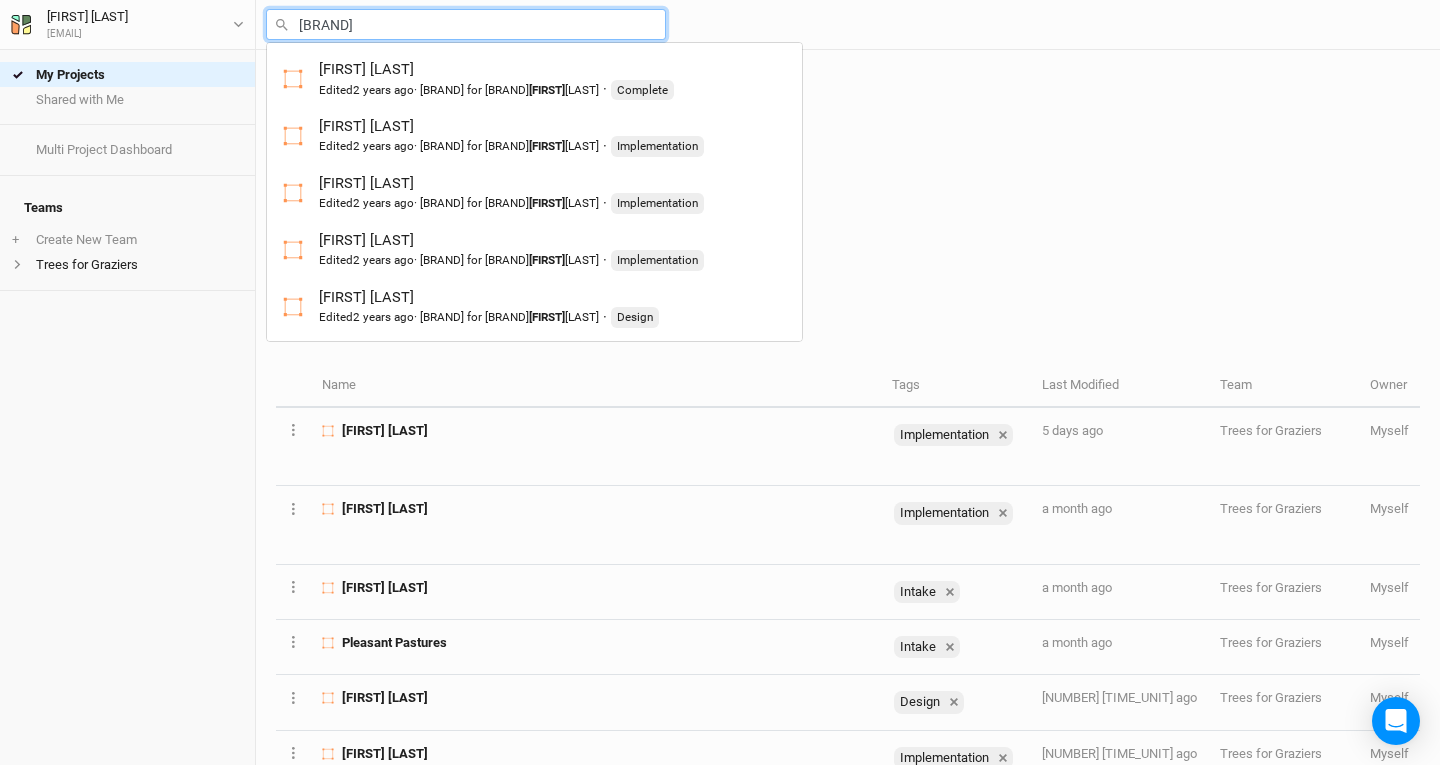 type on "[FIRST] [LAST]" 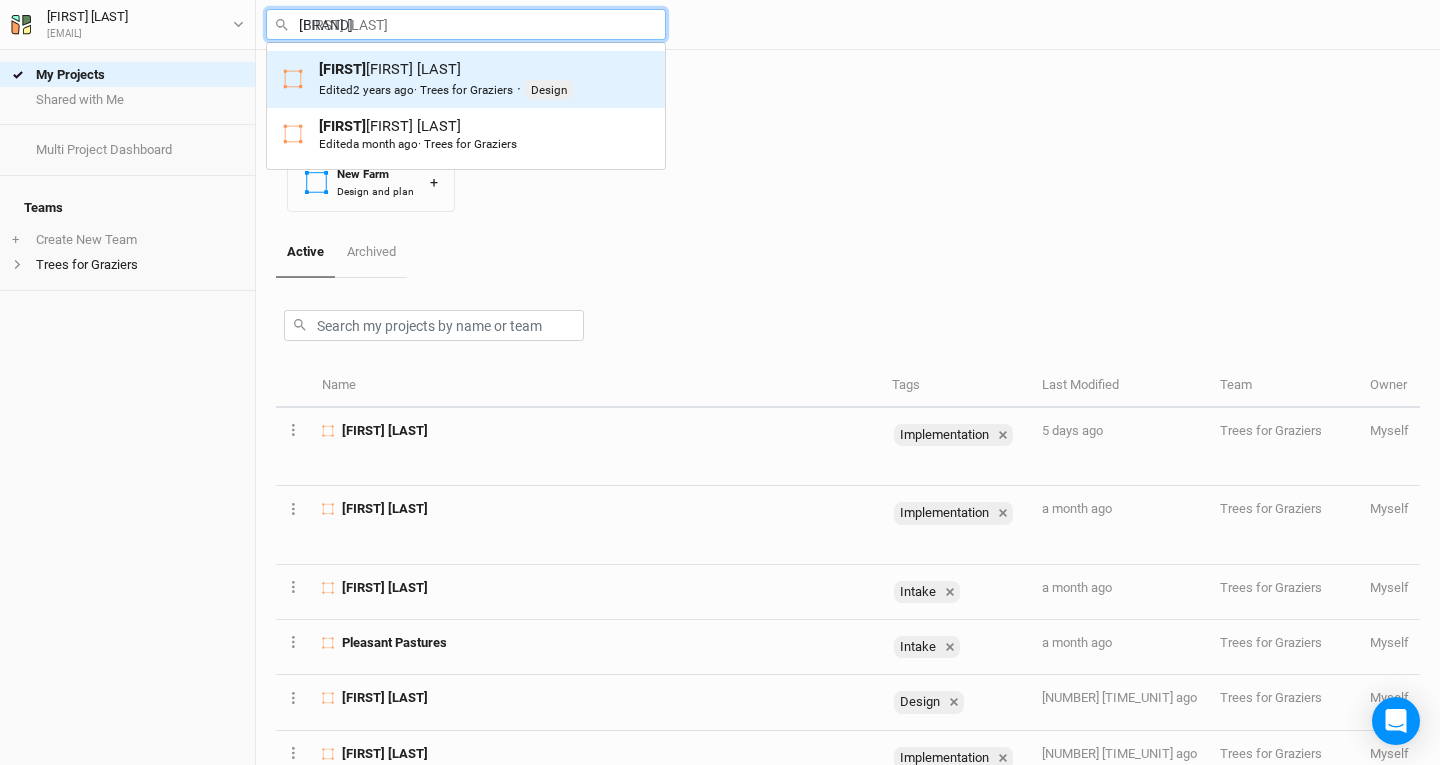 click on "Edited  2 years ago  · Trees for Graziers" at bounding box center [416, 90] 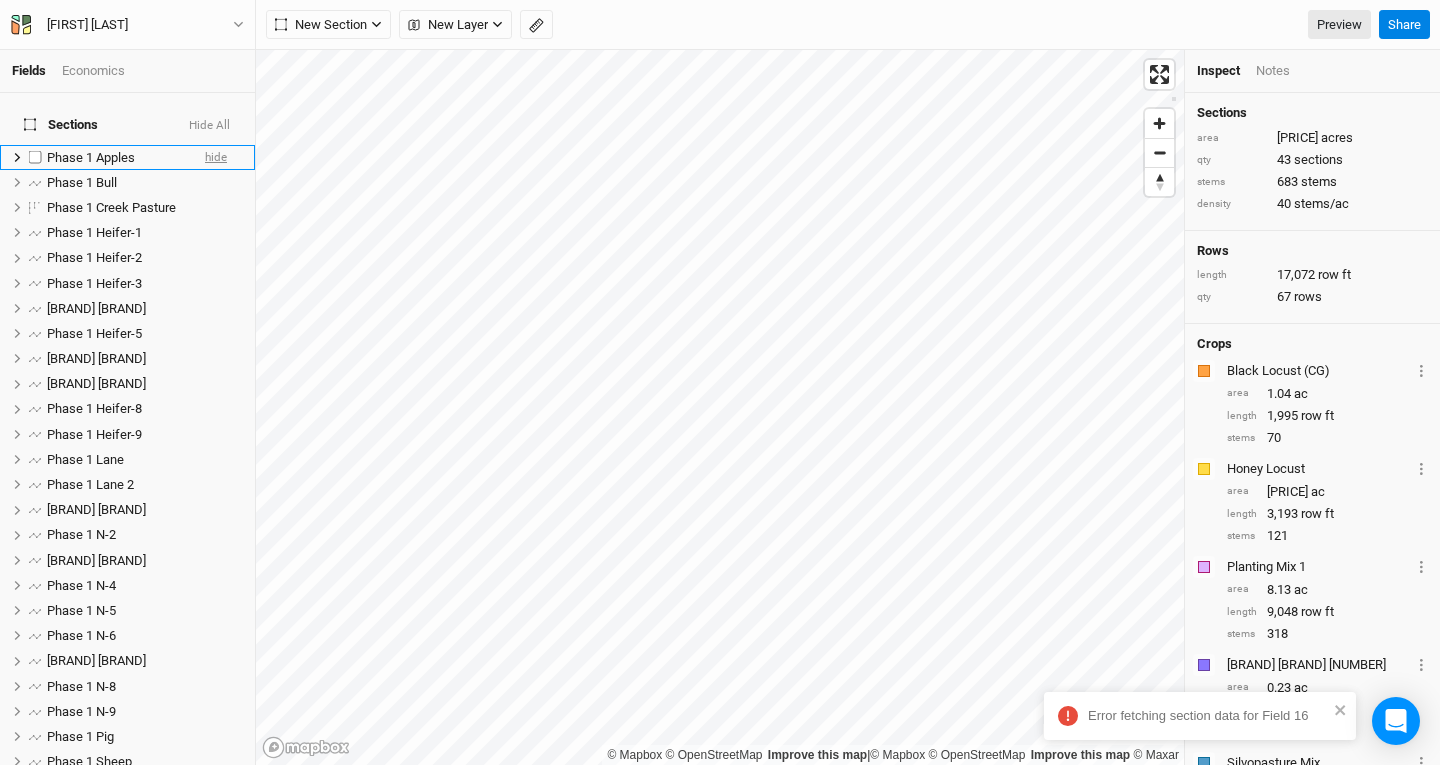 click on "hide" at bounding box center [216, 157] 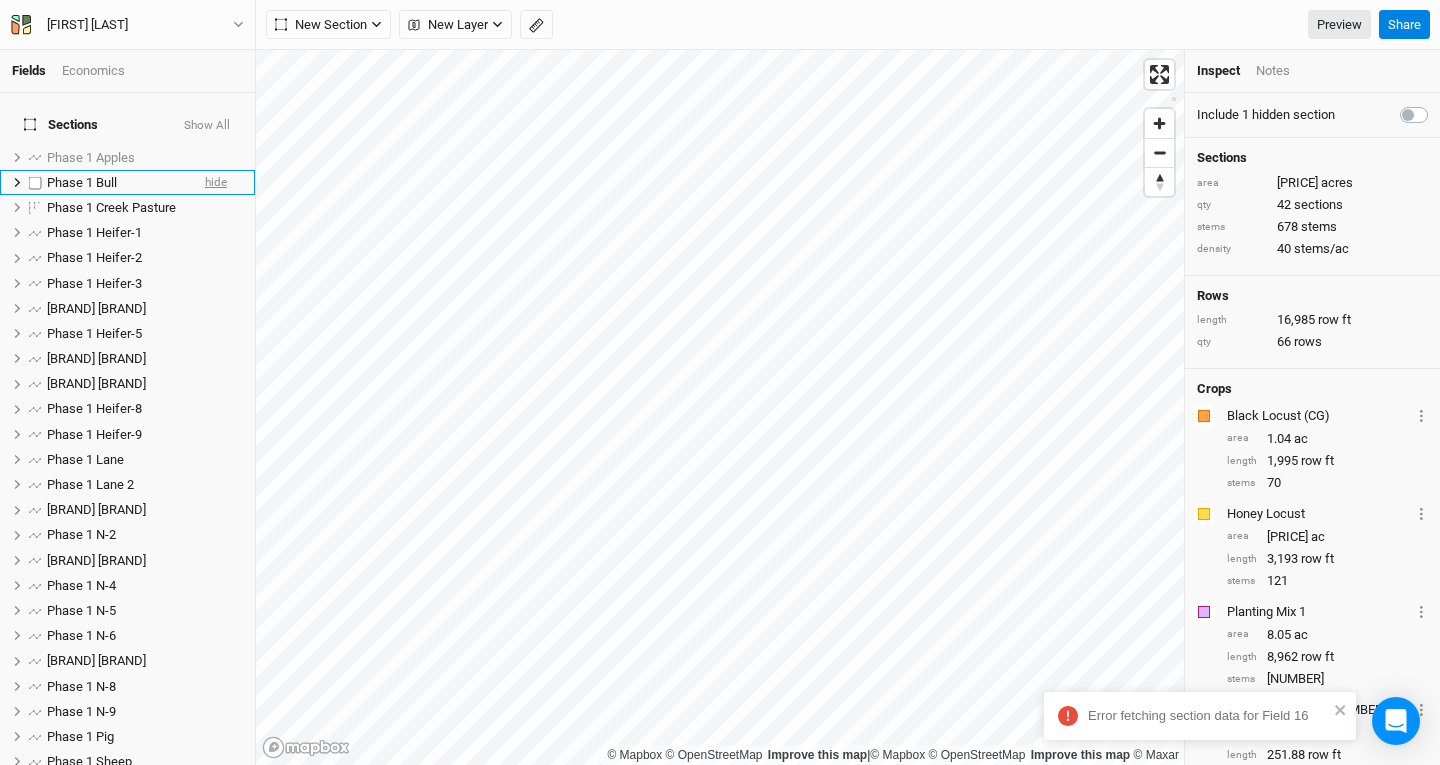 click on "hide" at bounding box center (216, 182) 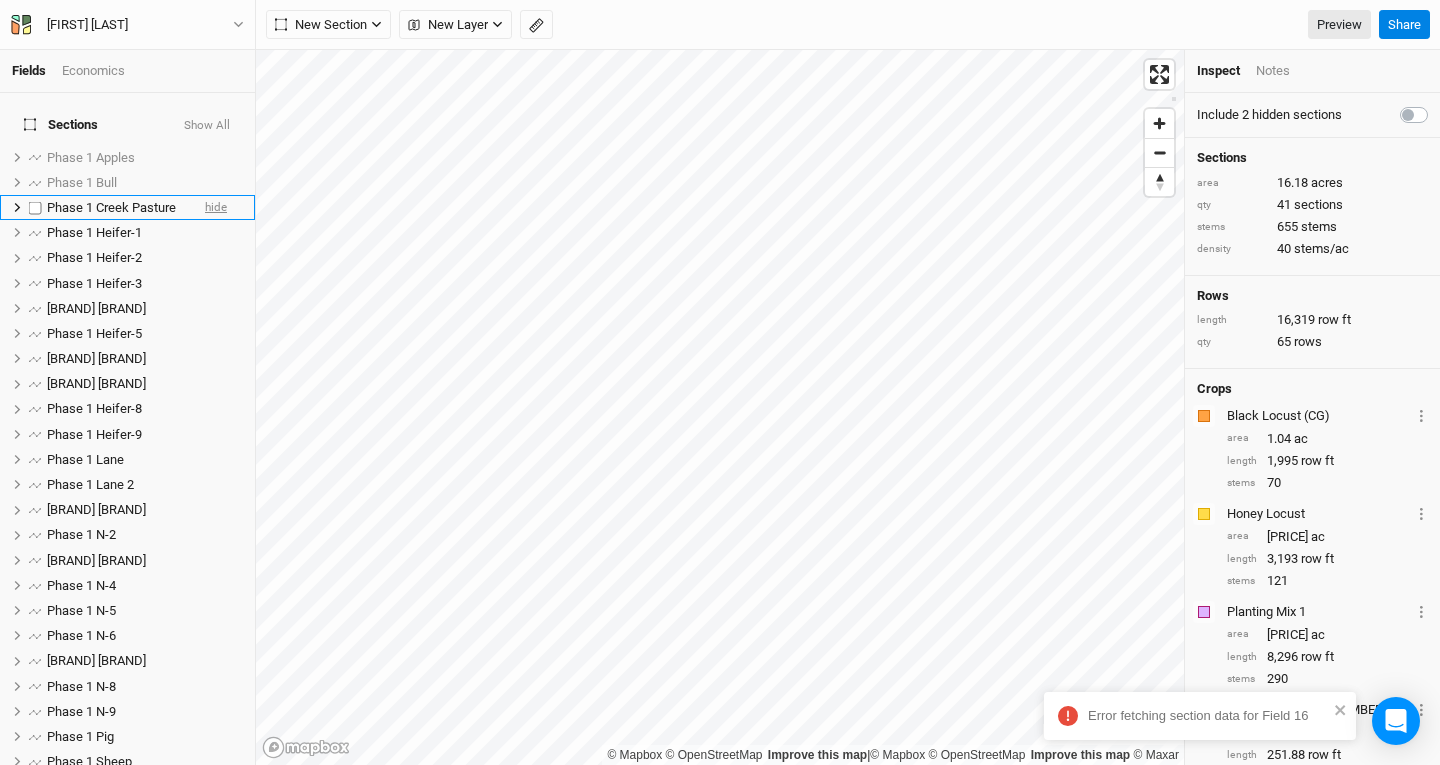 click on "hide" at bounding box center (216, 207) 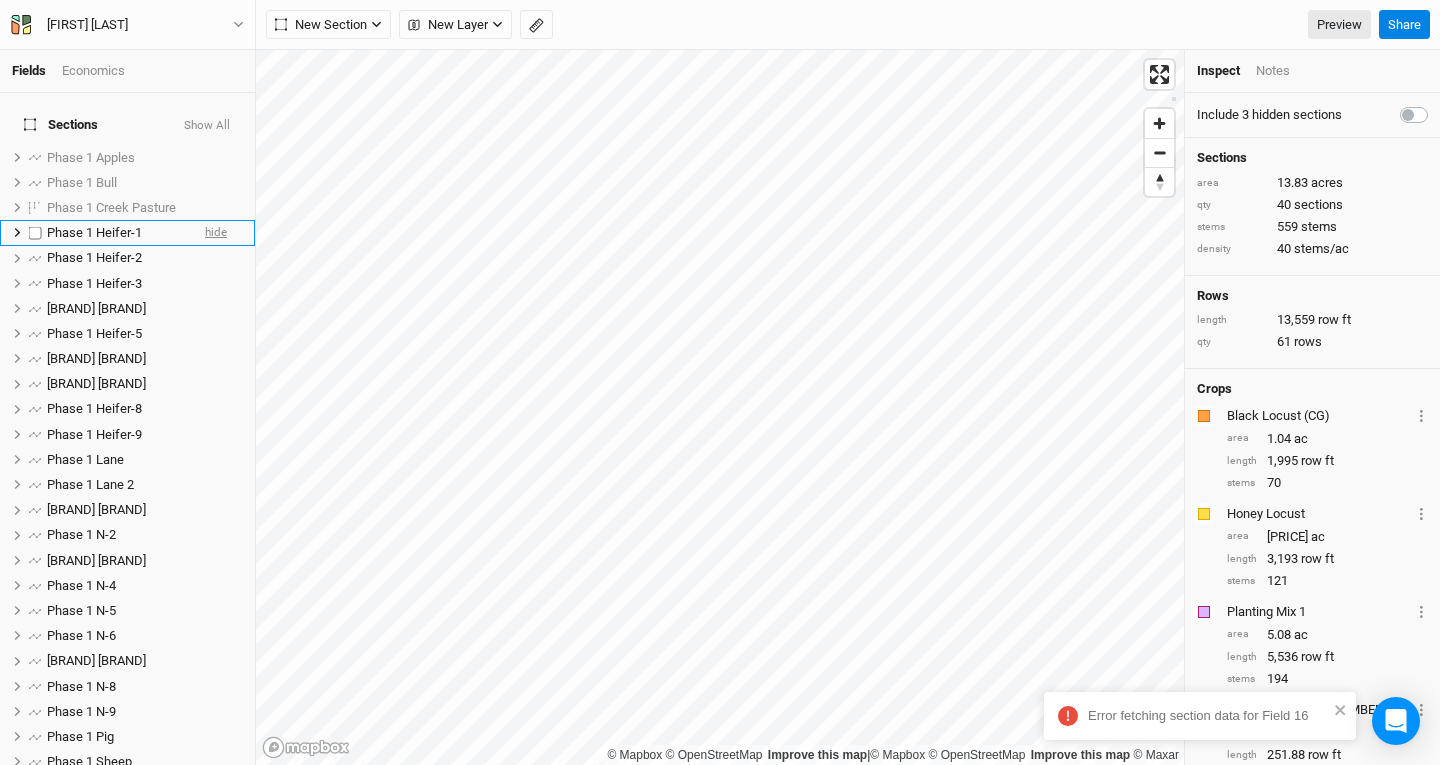 click on "hide" at bounding box center [216, 233] 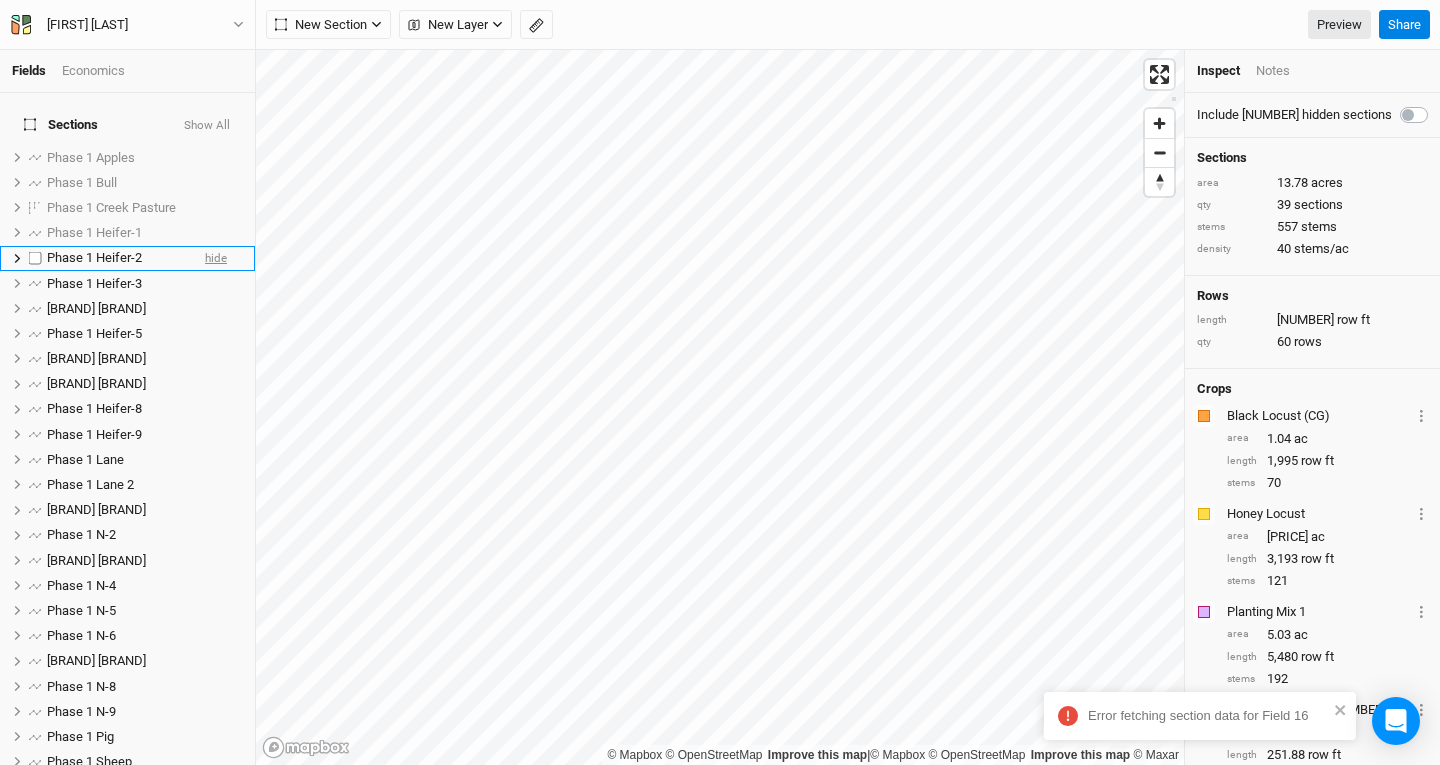 click on "hide" at bounding box center (216, 258) 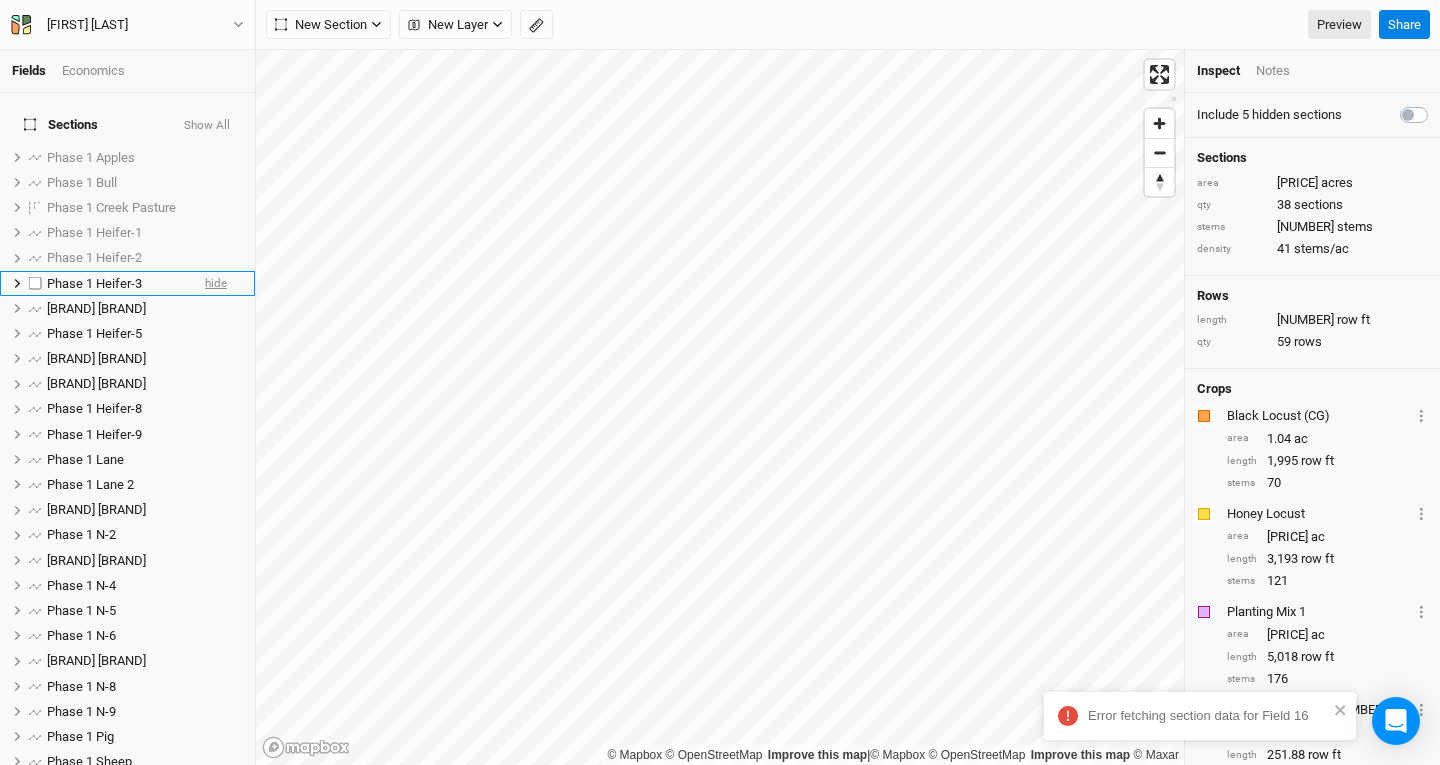 click on "hide" at bounding box center [216, 283] 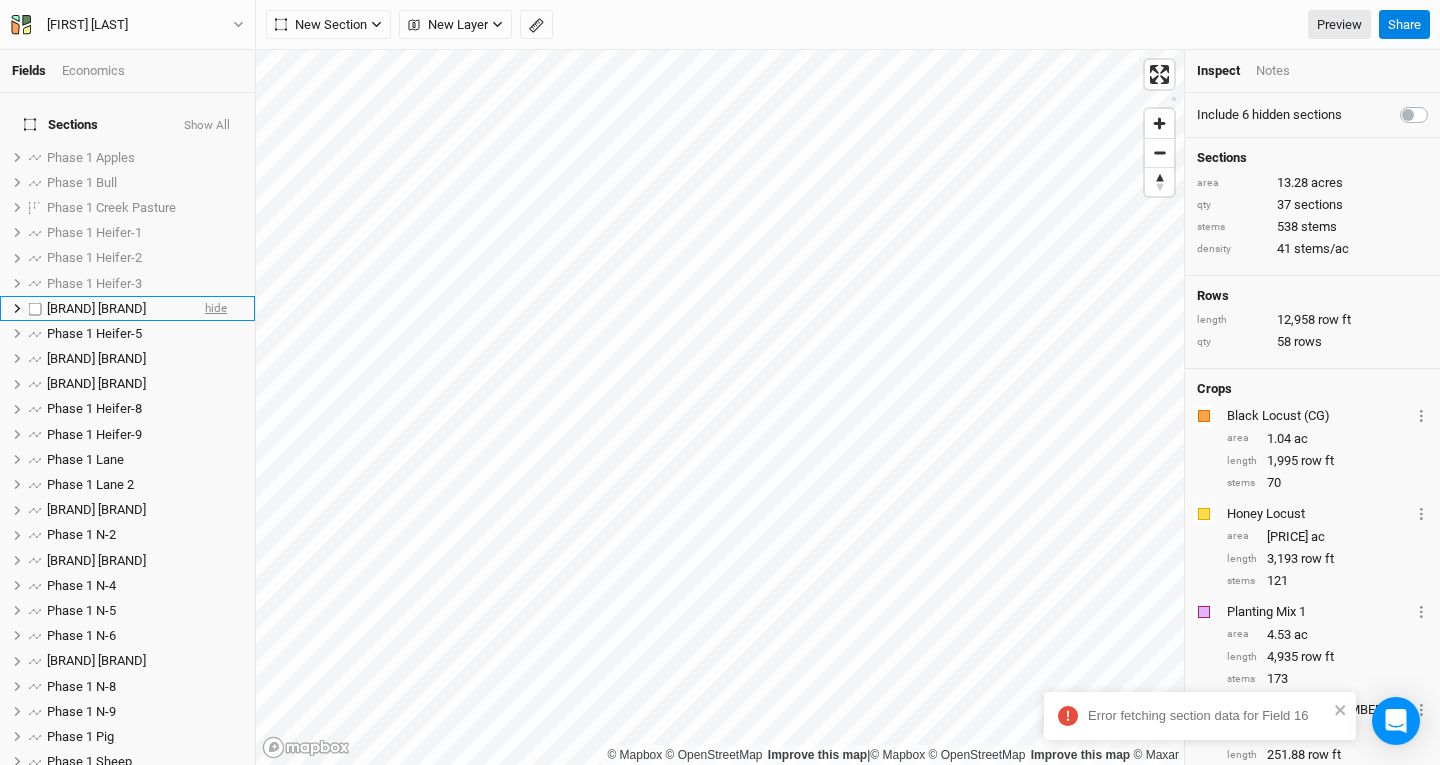 click on "hide" at bounding box center [216, 308] 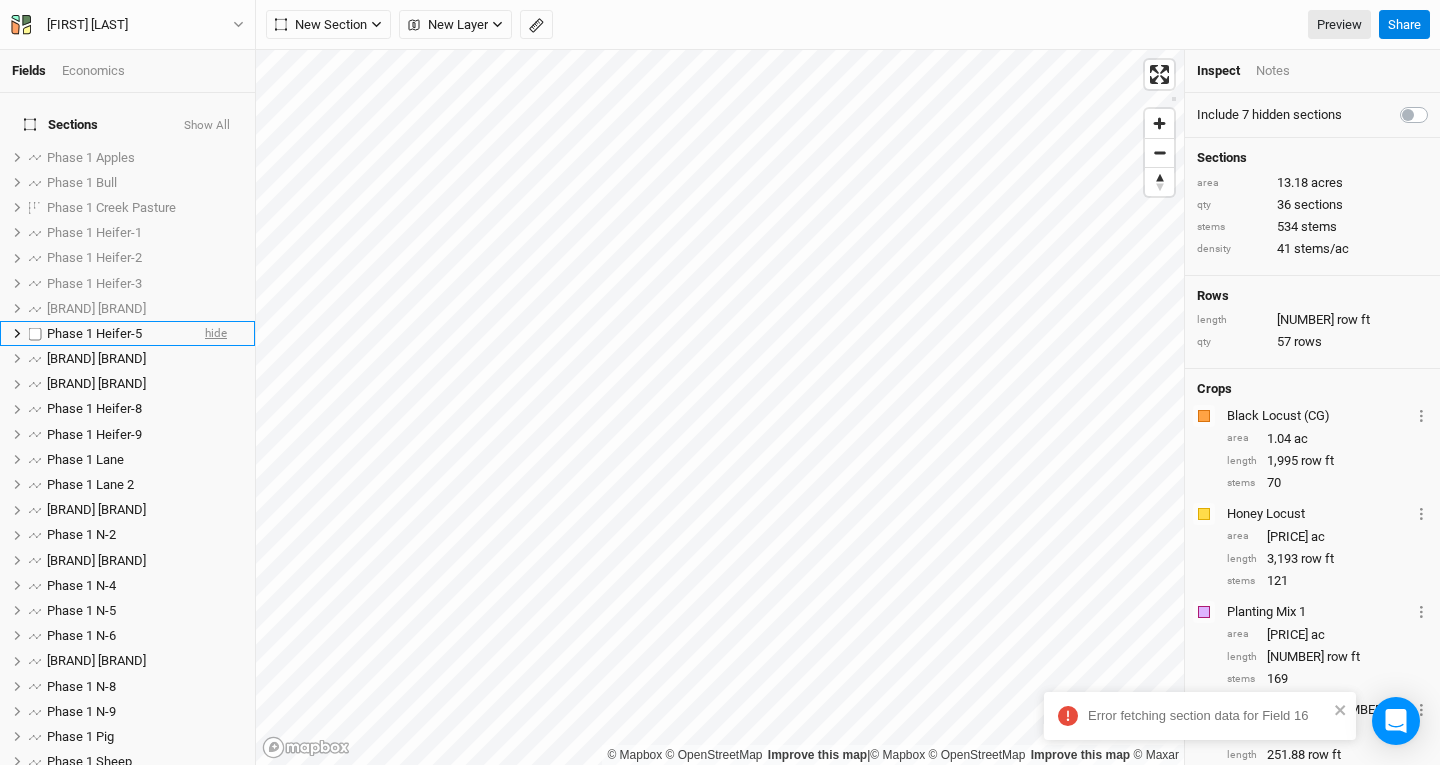 click on "hide" at bounding box center (216, 333) 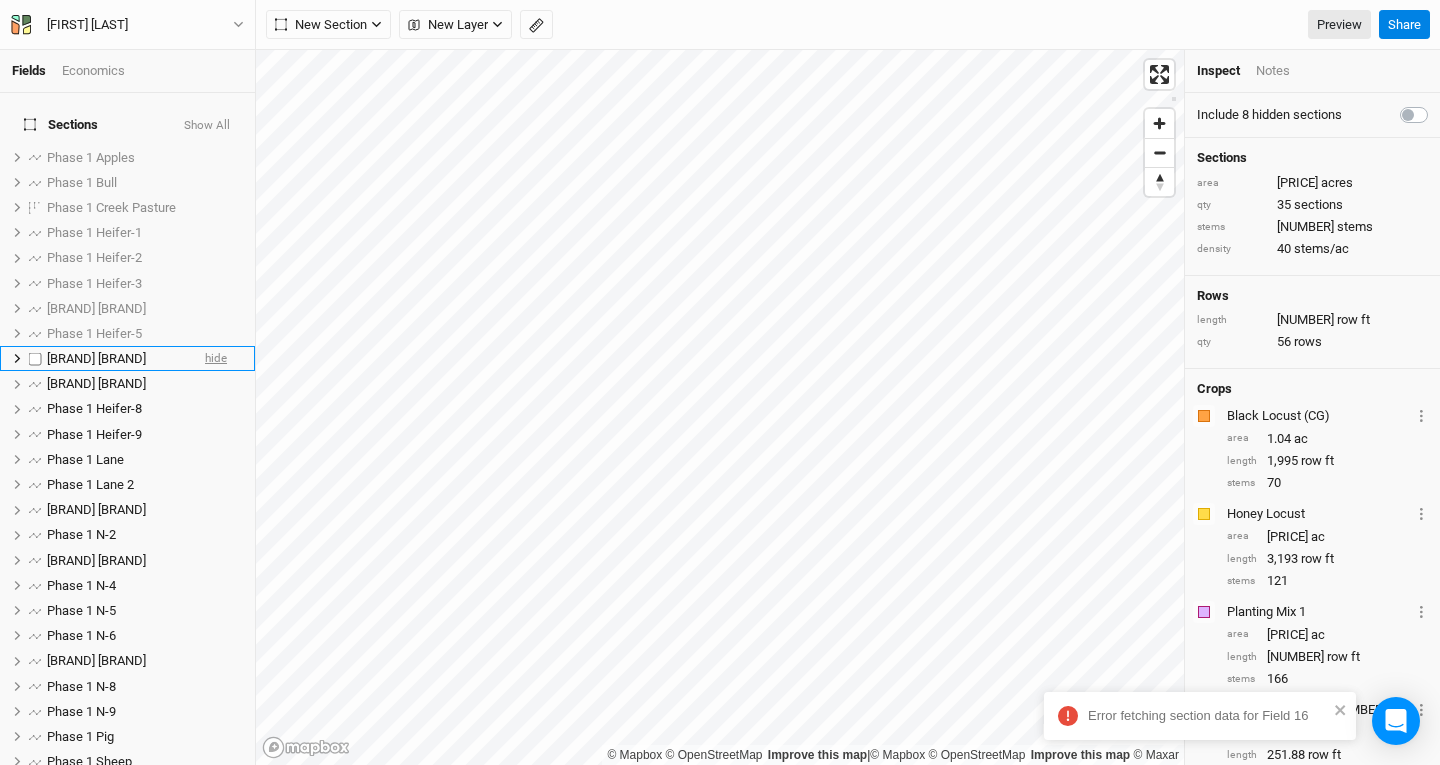 click on "hide" at bounding box center [216, 358] 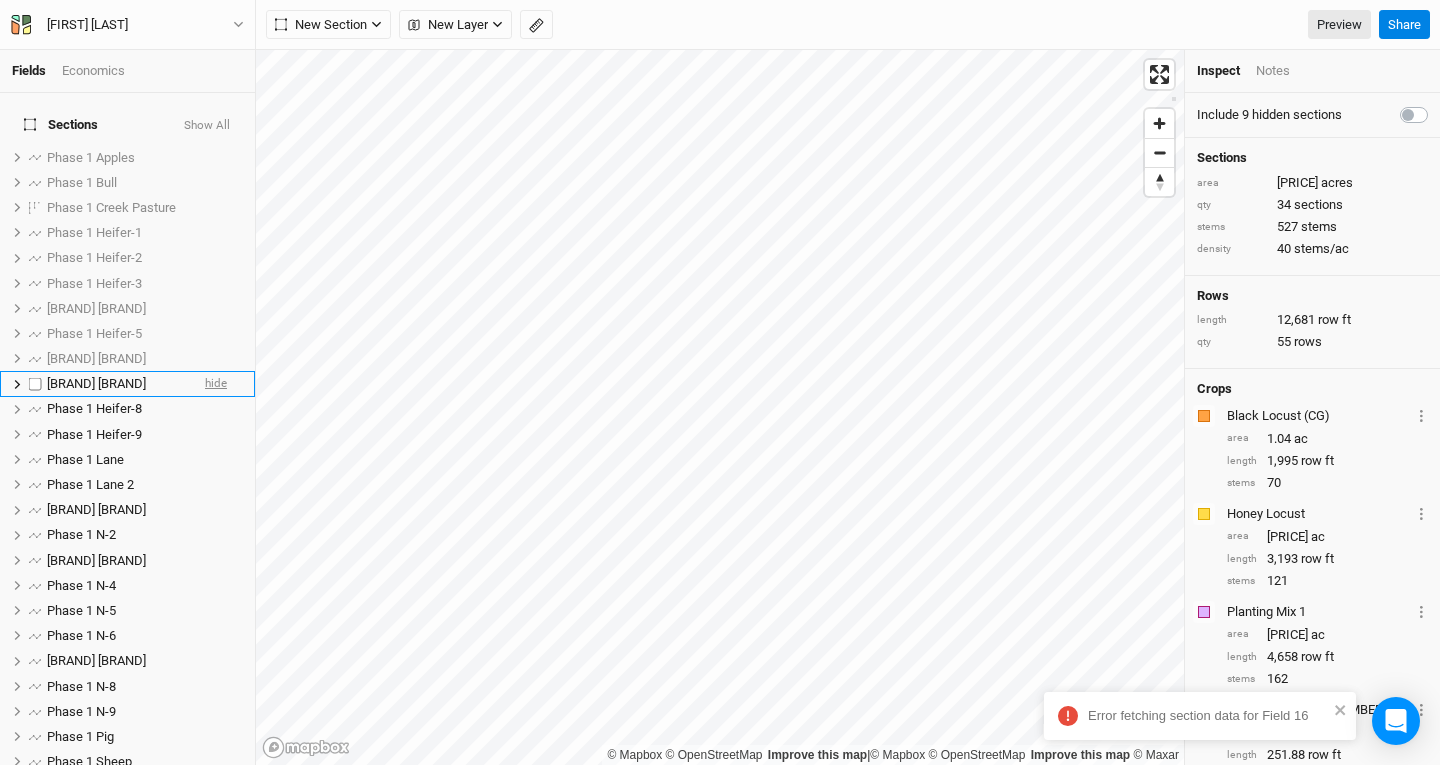 click on "hide" at bounding box center [216, 384] 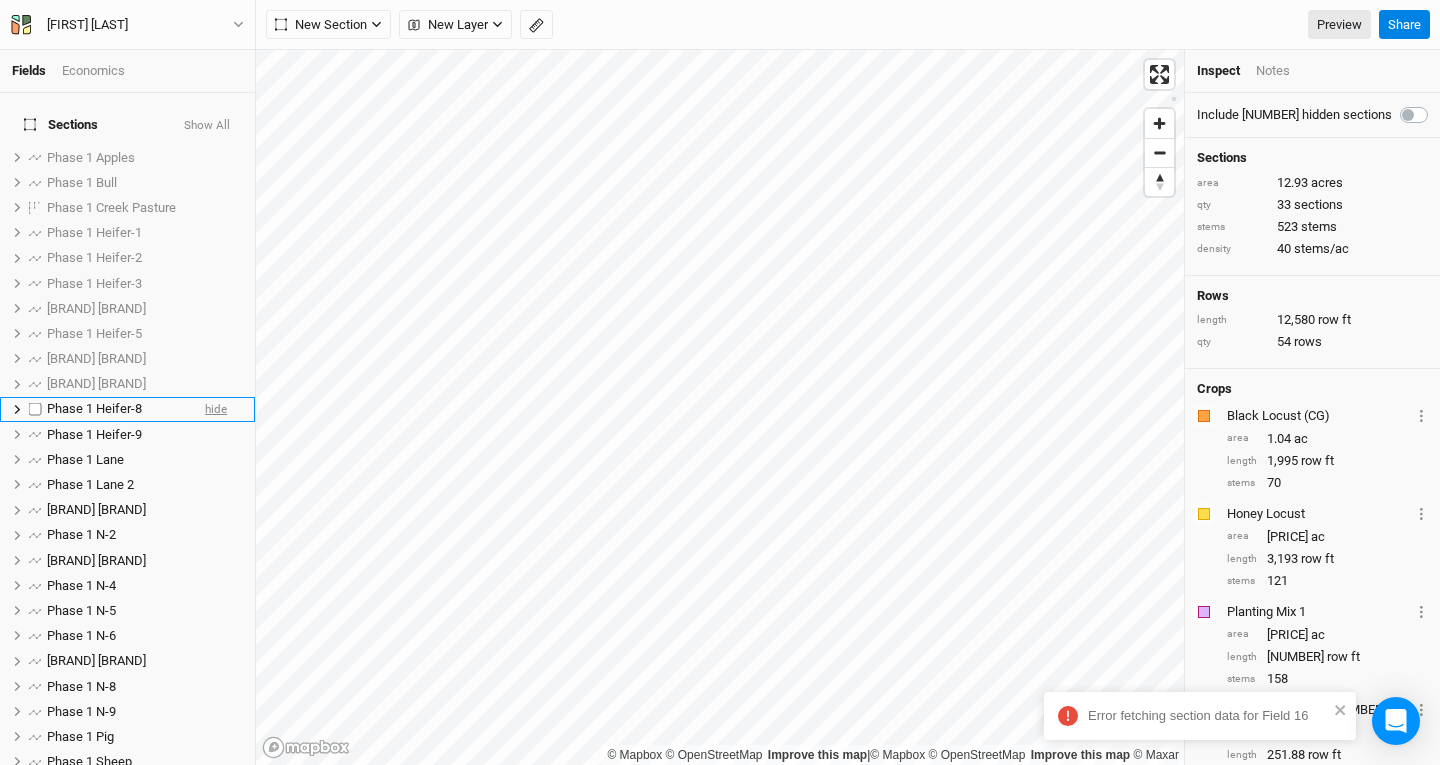 click on "hide" at bounding box center (216, 409) 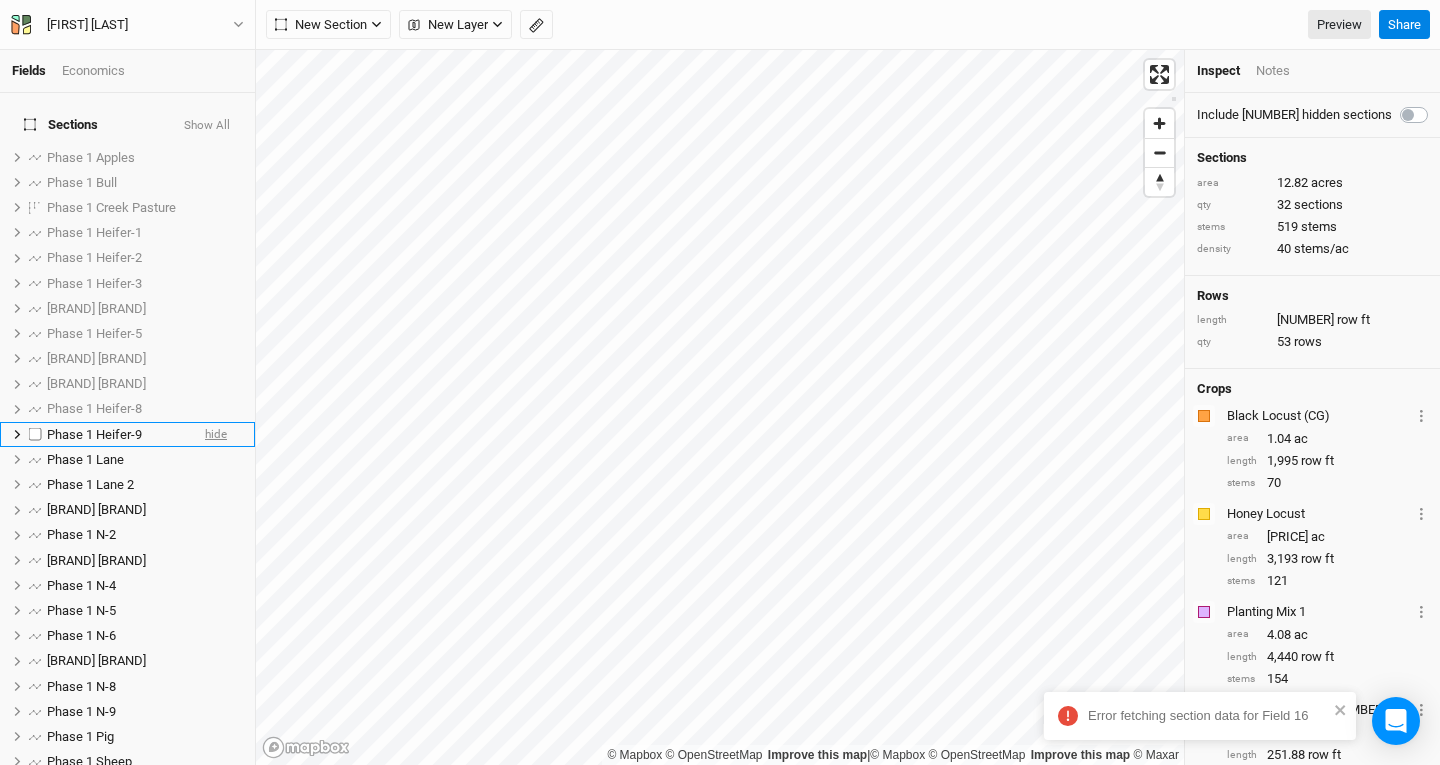 click on "hide" at bounding box center [216, 434] 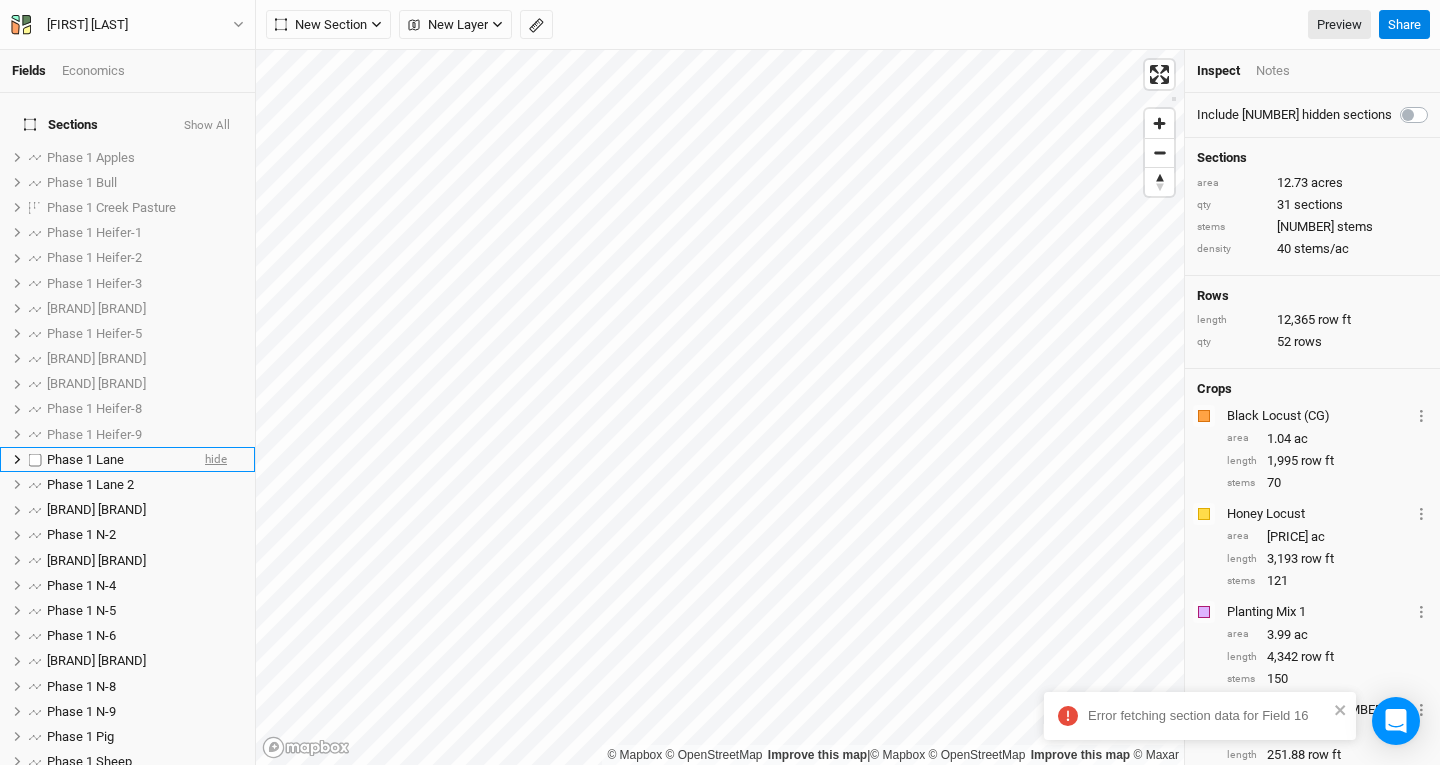click on "hide" at bounding box center [216, 459] 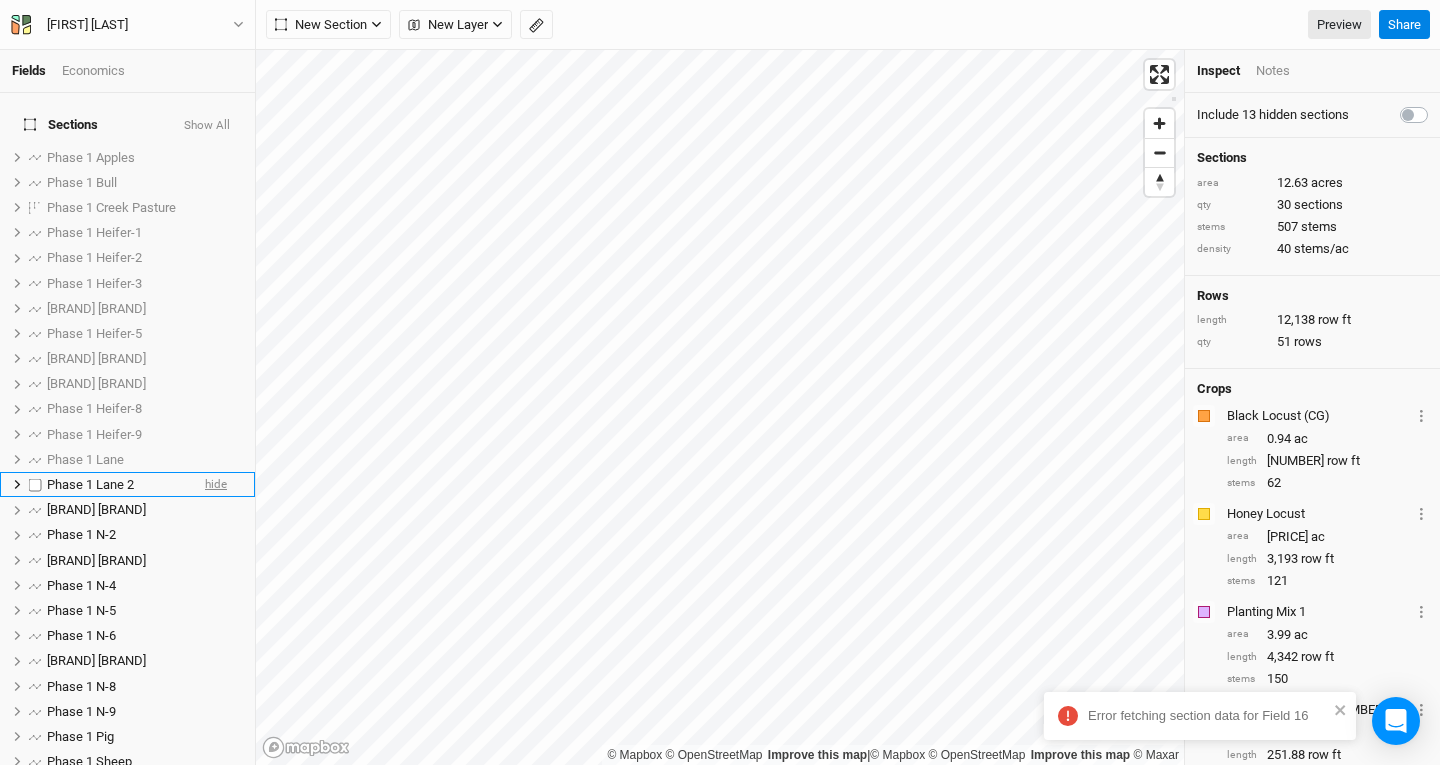 click on "hide" at bounding box center (216, 484) 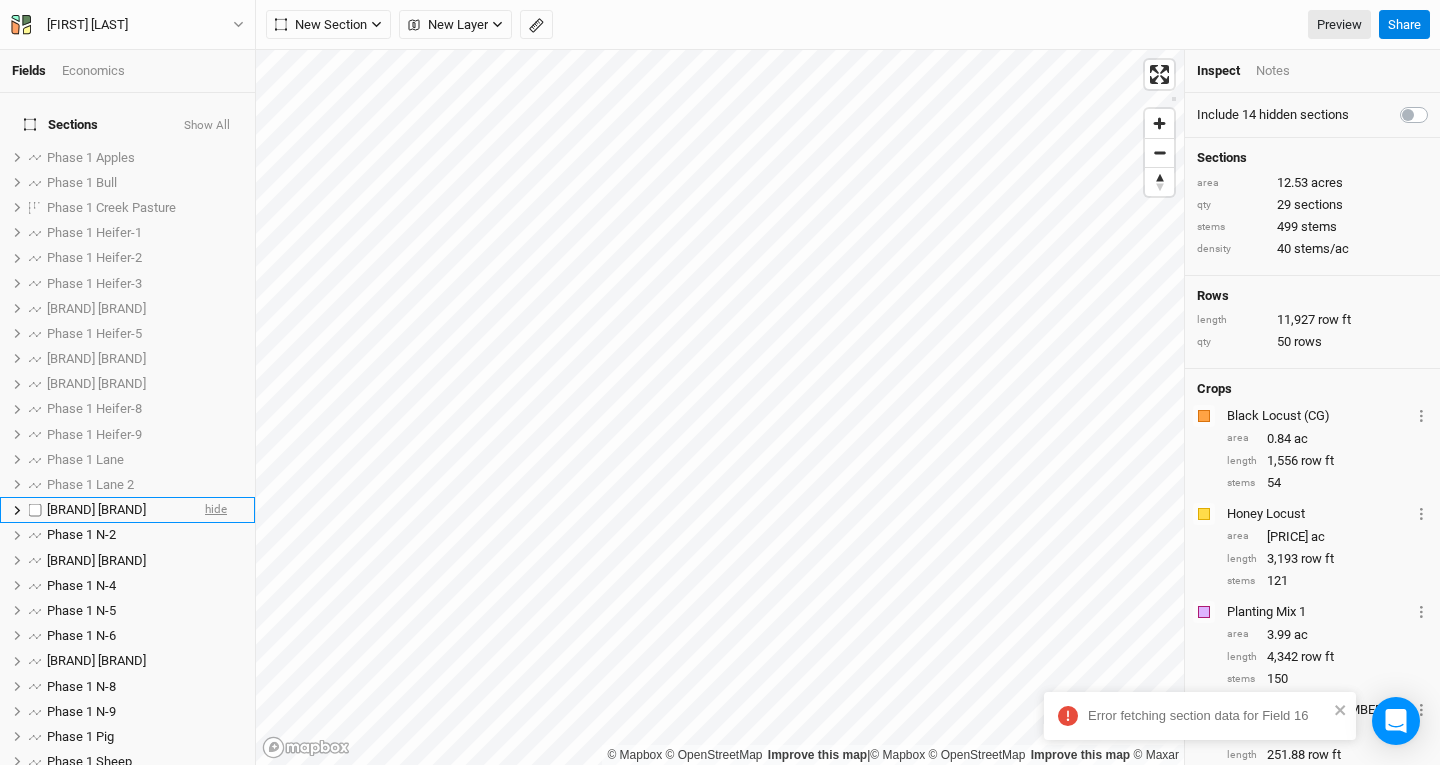 click on "hide" at bounding box center (216, 510) 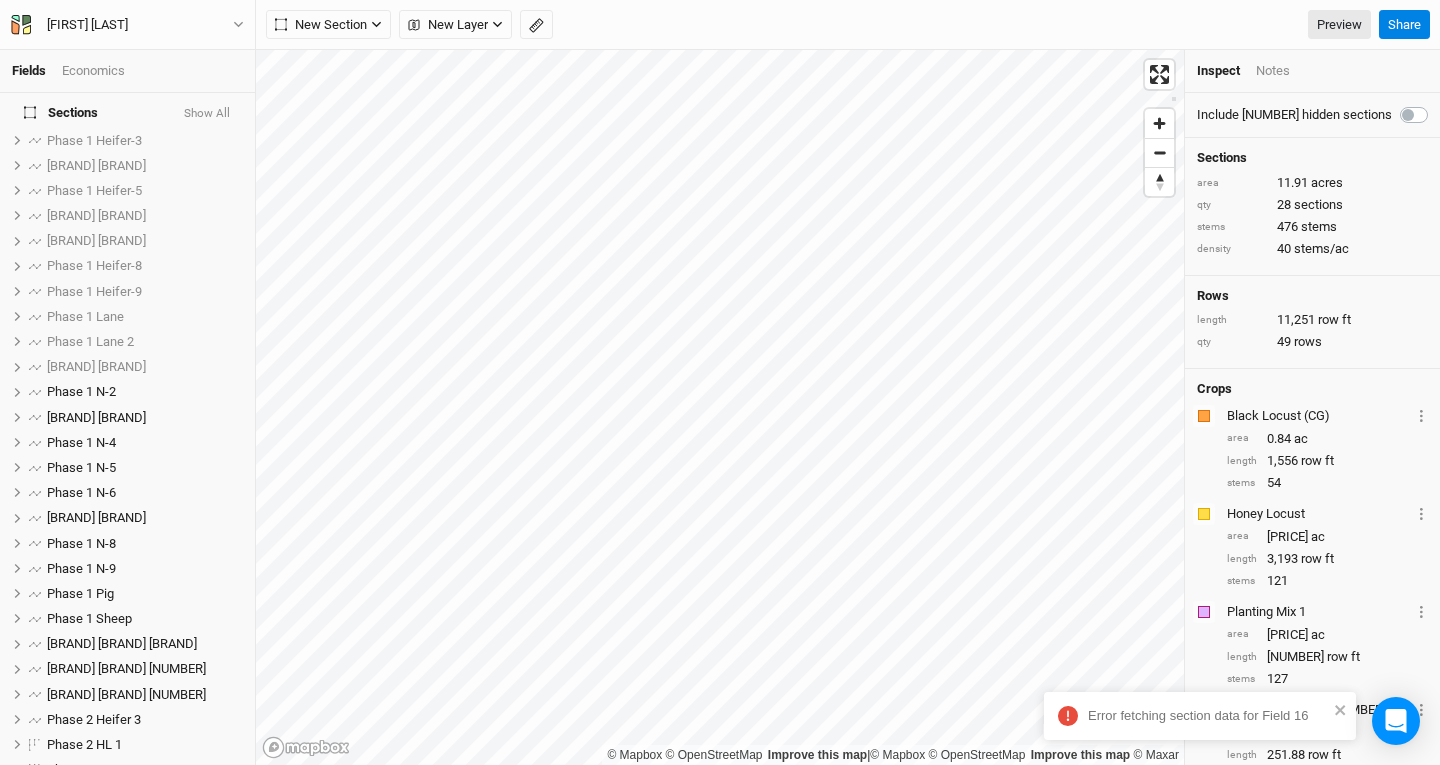 scroll, scrollTop: 145, scrollLeft: 0, axis: vertical 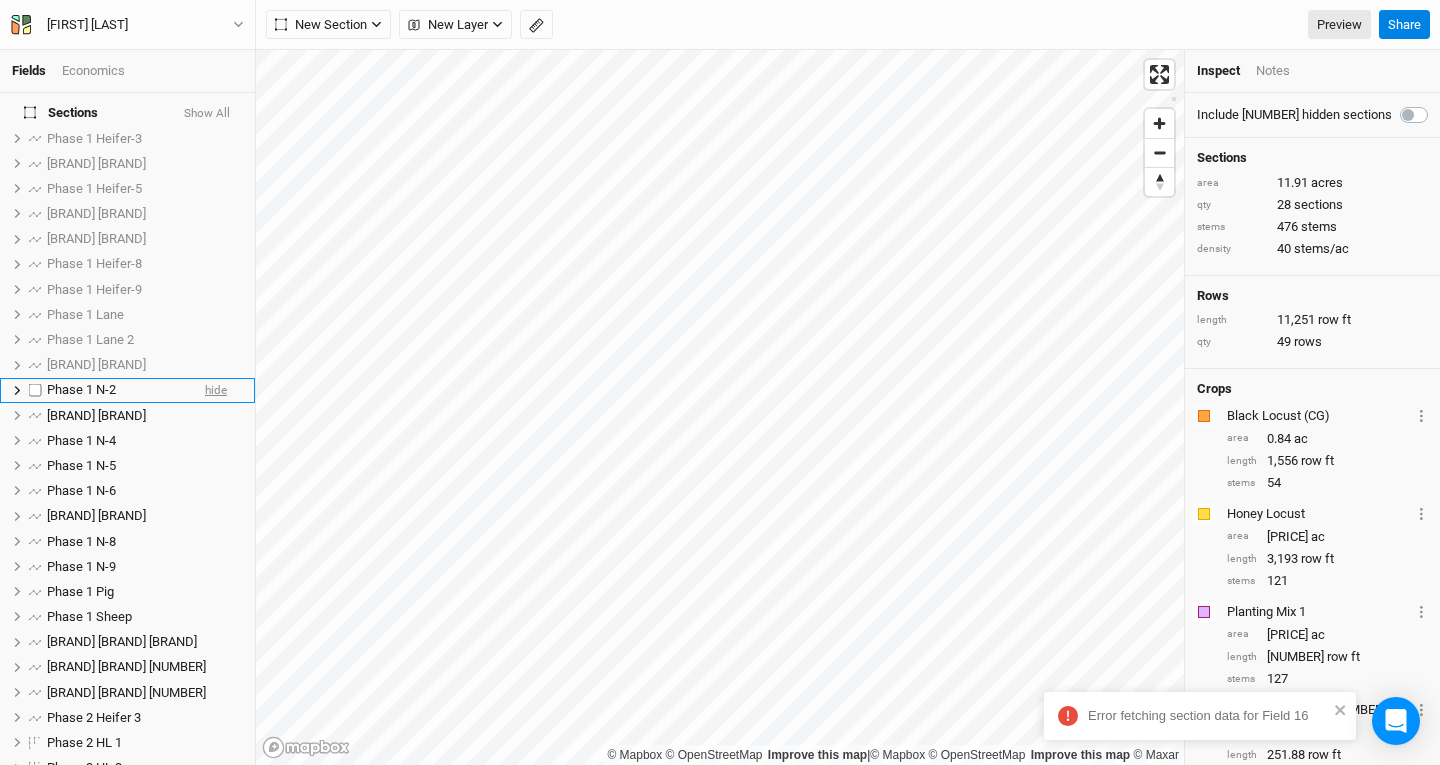 click on "hide" at bounding box center (216, 390) 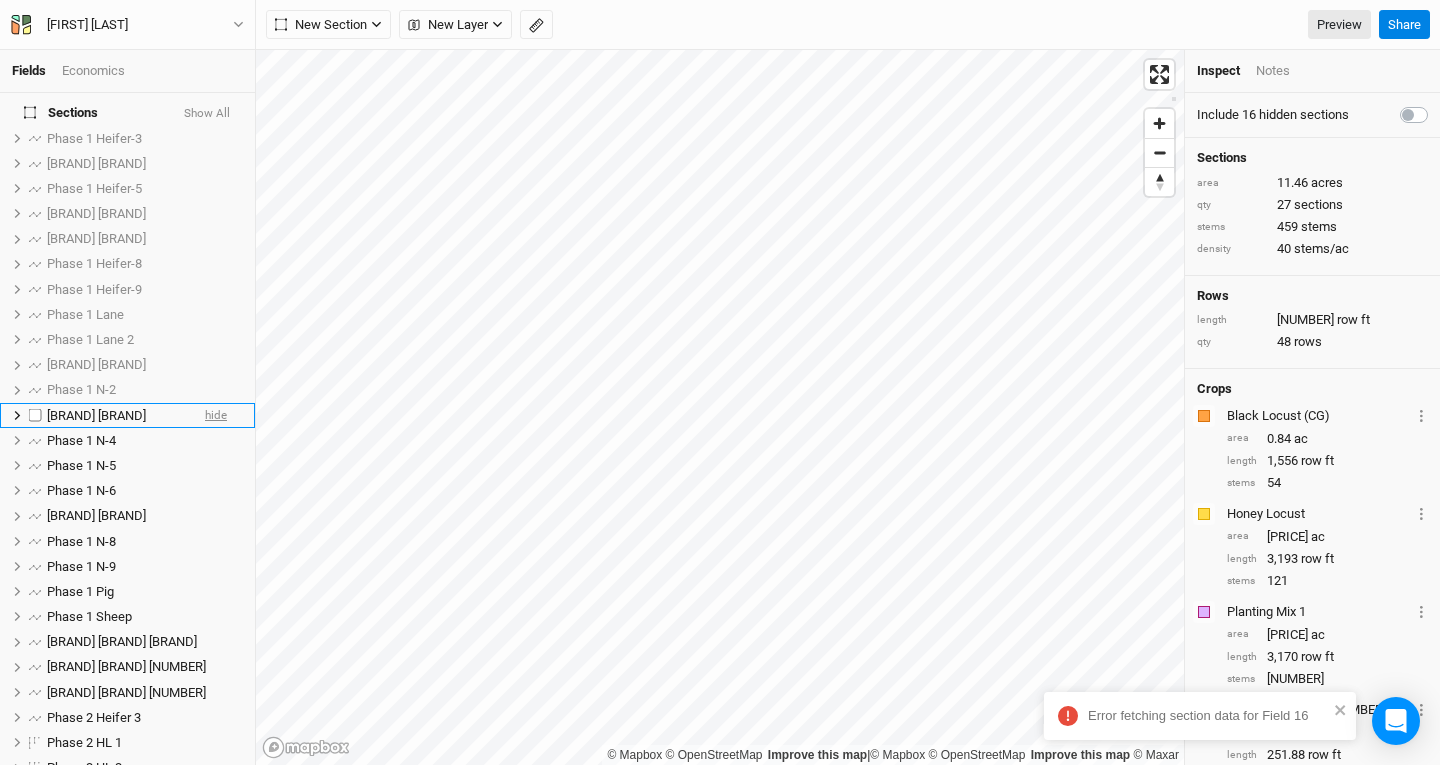 click on "hide" at bounding box center (216, 415) 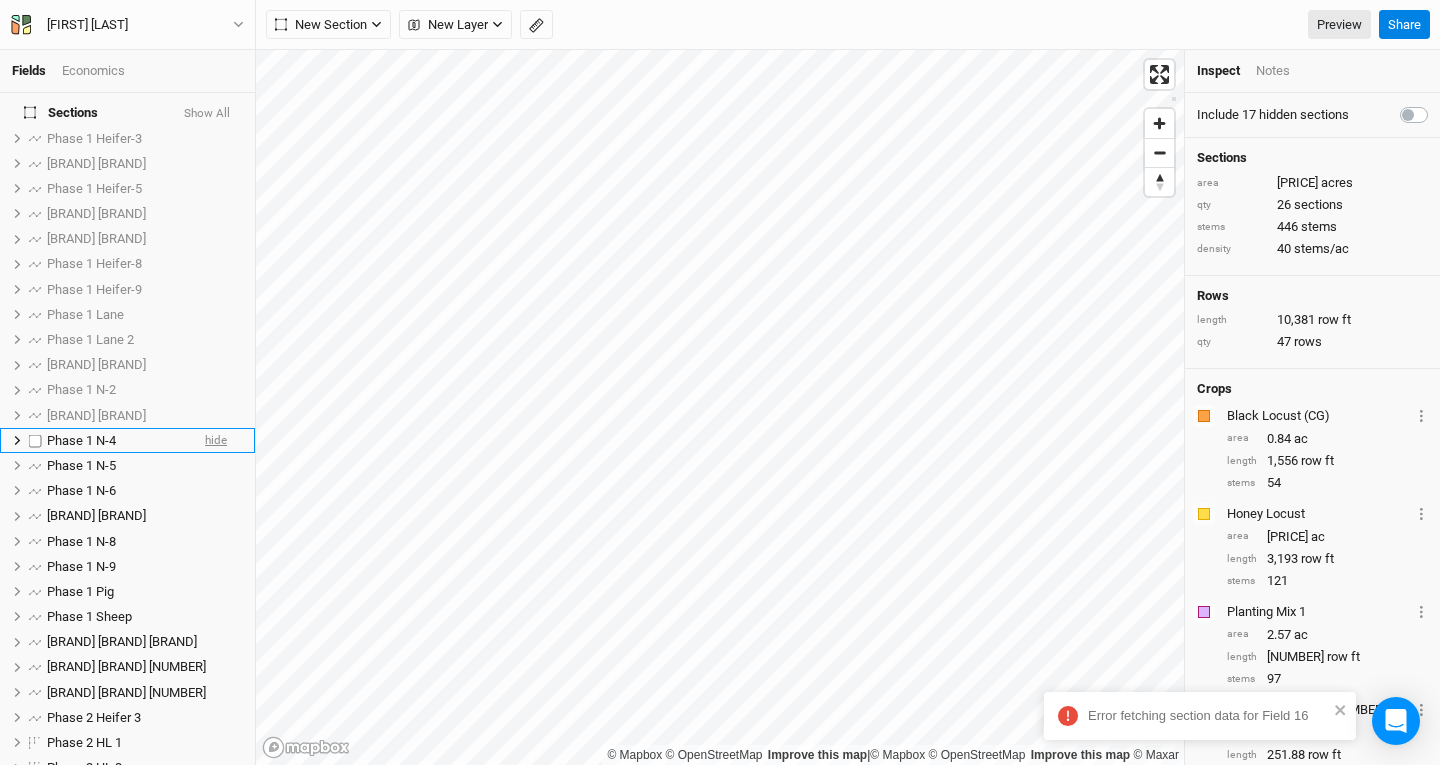 click on "hide" at bounding box center (216, 440) 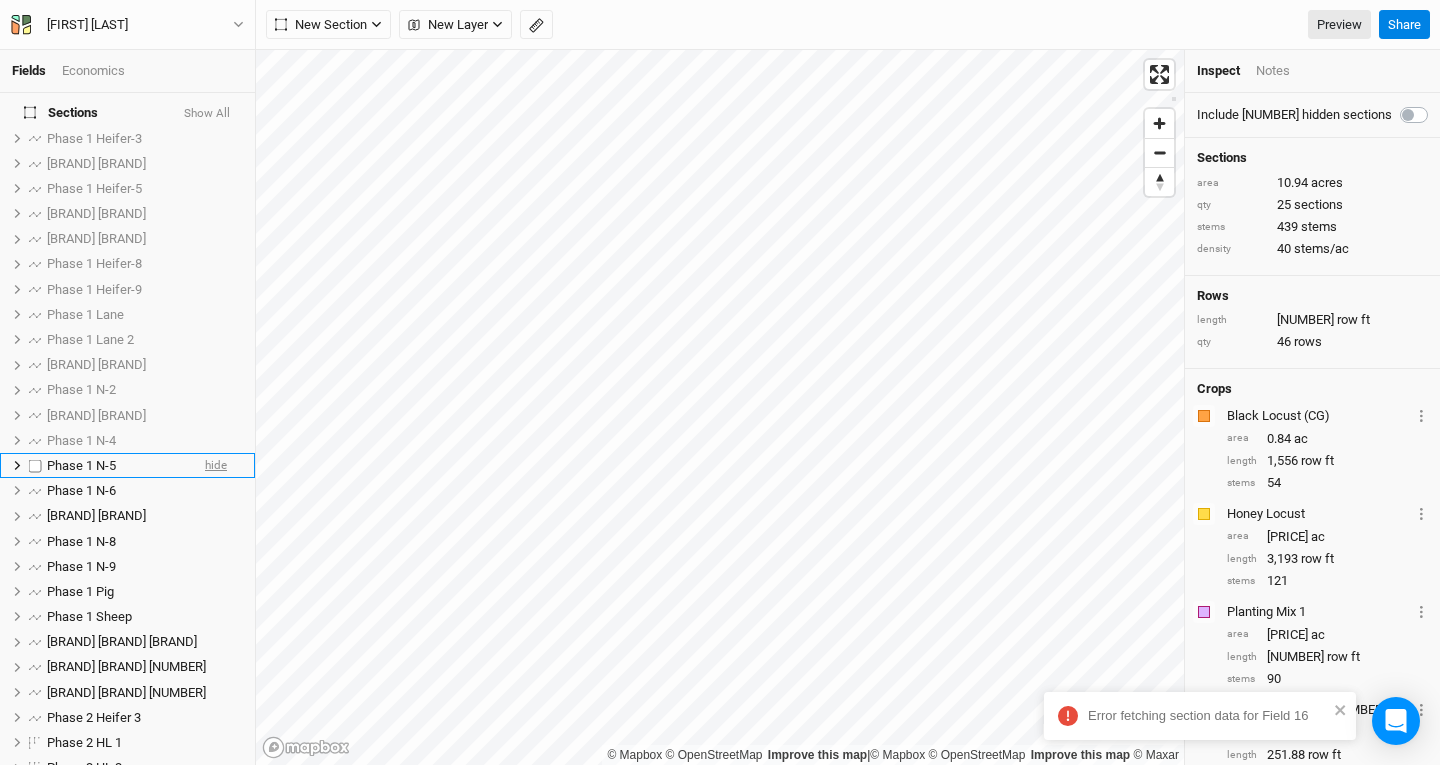 click on "hide" at bounding box center [216, 465] 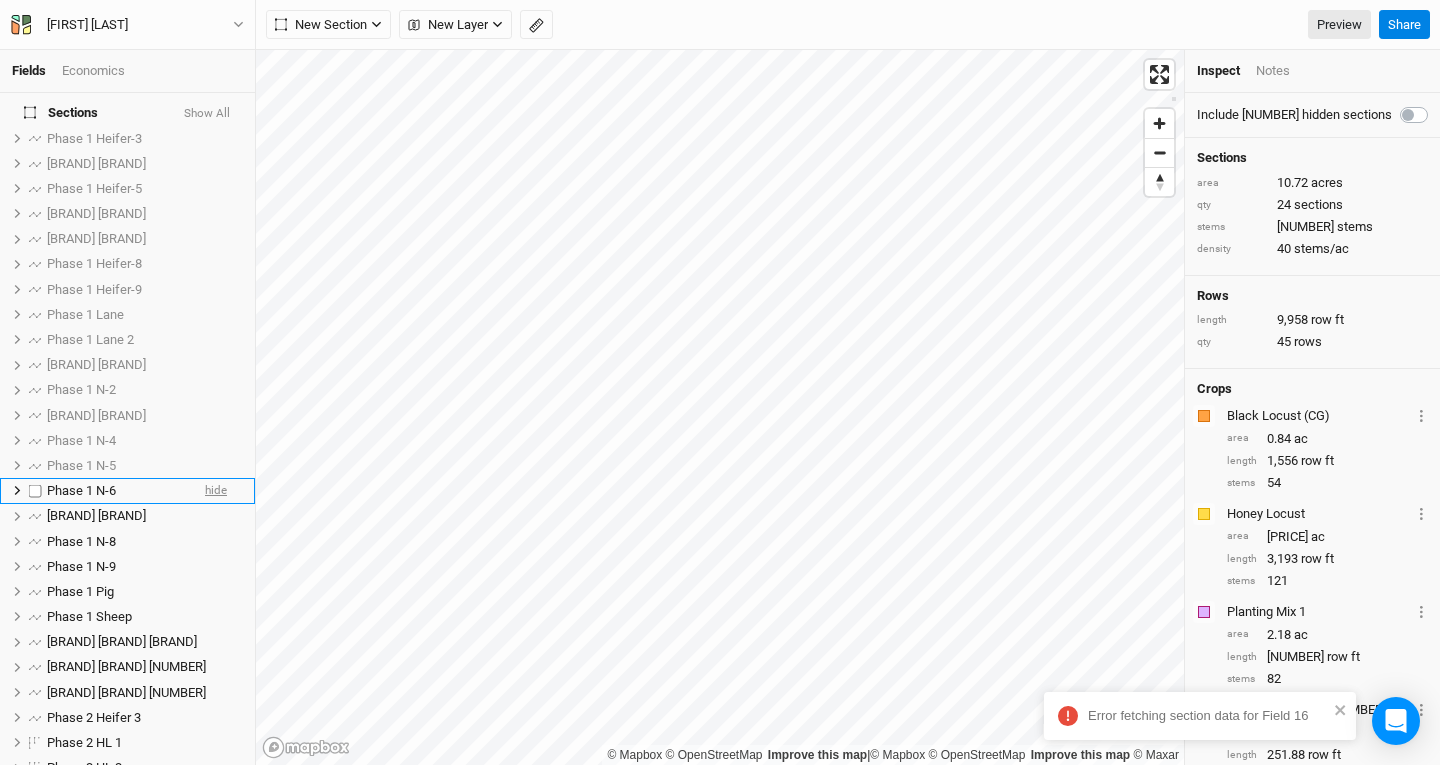 click on "hide" at bounding box center (216, 491) 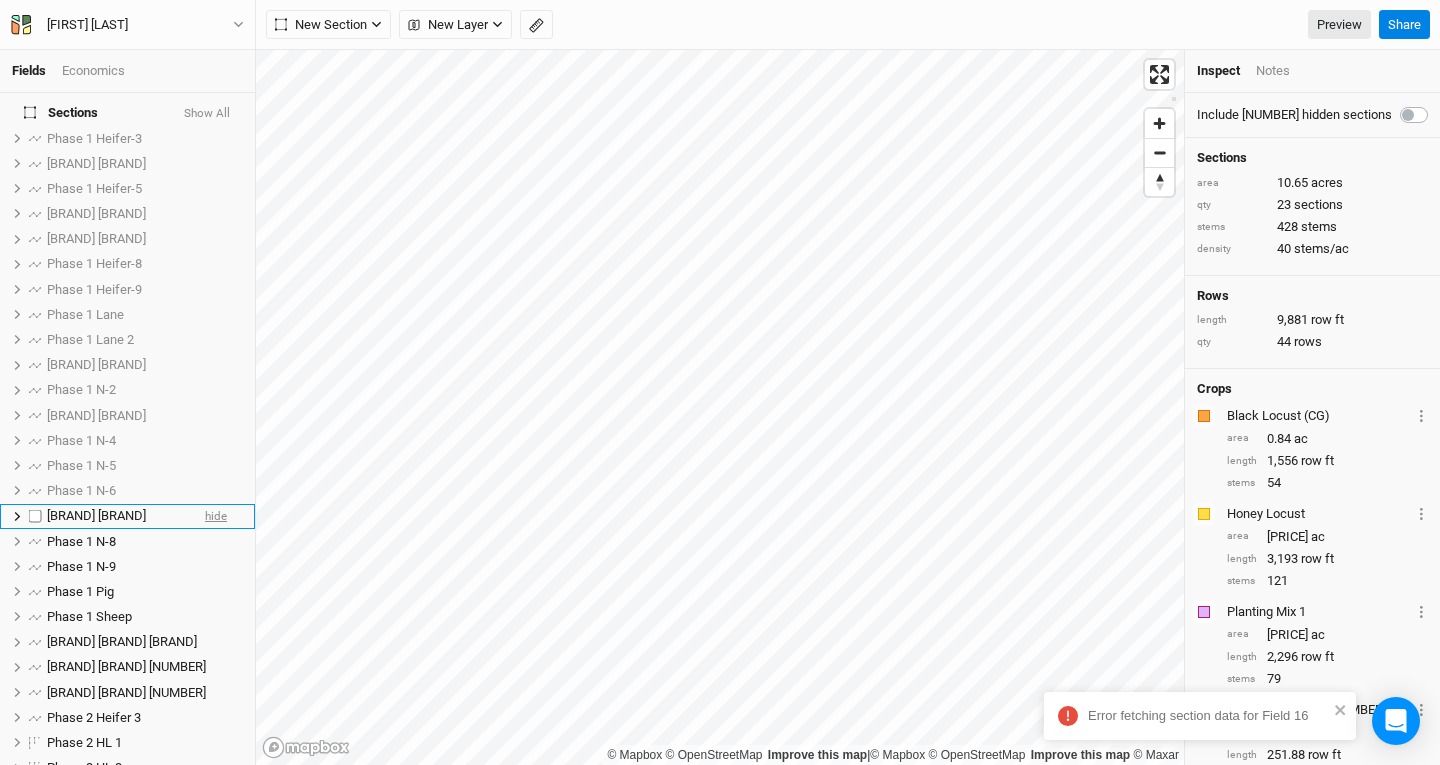 click on "hide" at bounding box center (216, 516) 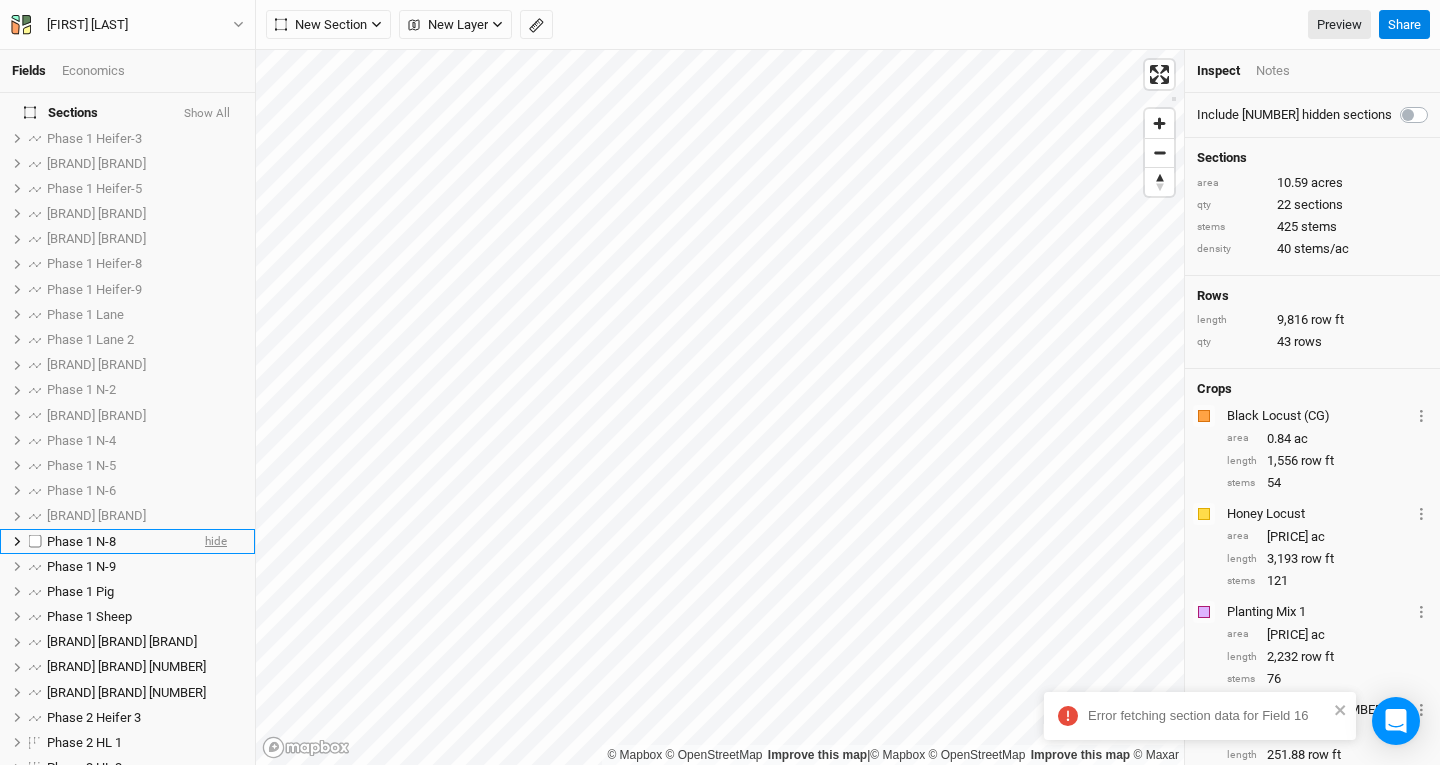 click on "hide" at bounding box center (216, 541) 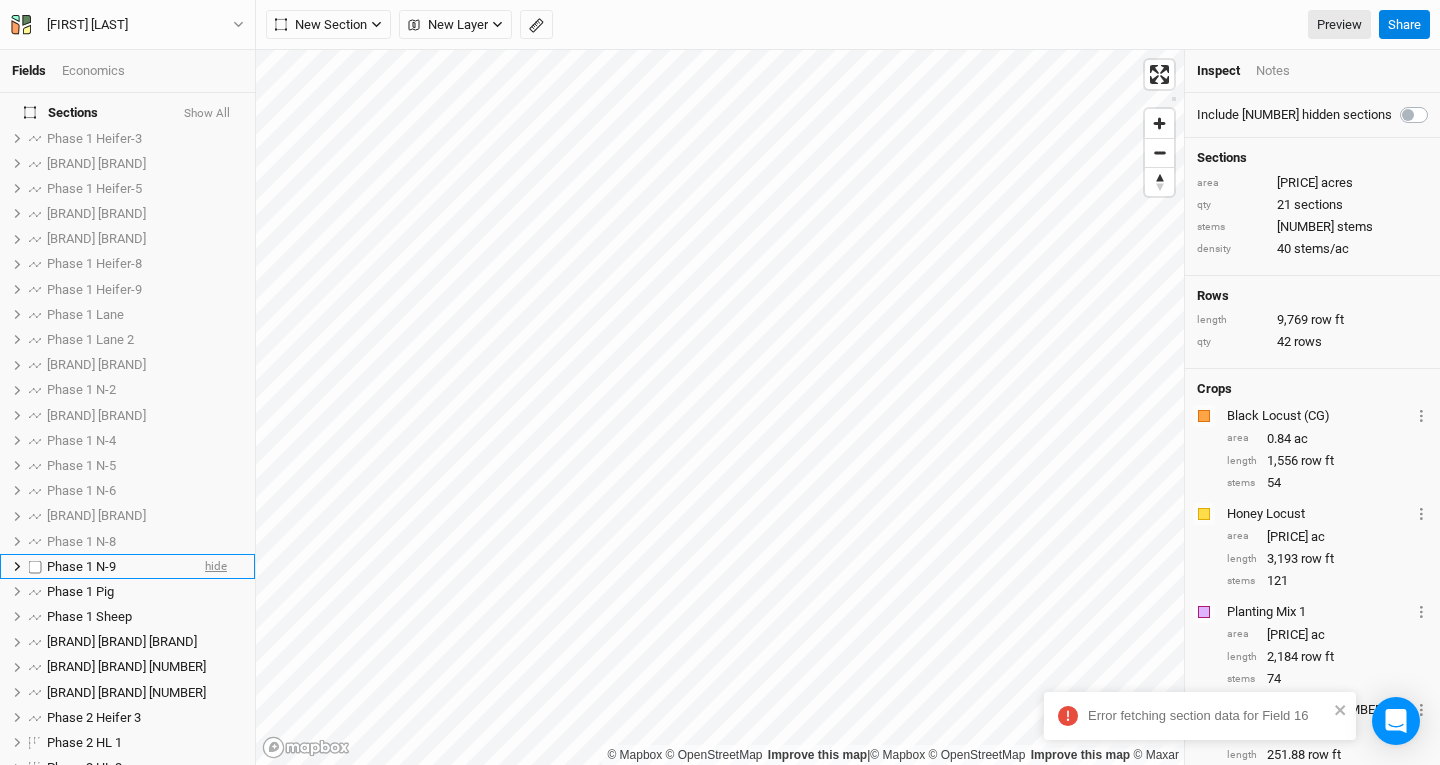 click on "hide" at bounding box center [216, 566] 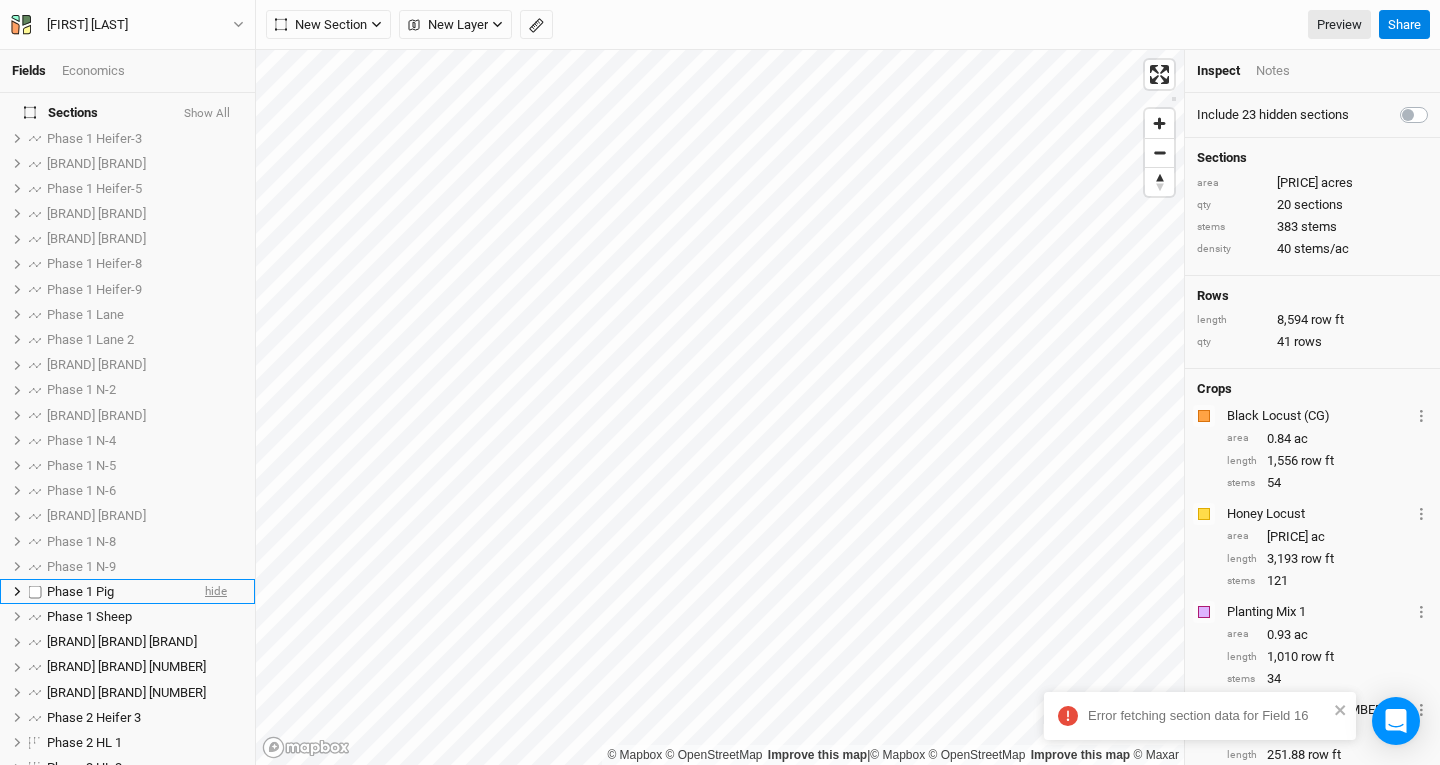 click on "hide" at bounding box center (216, 591) 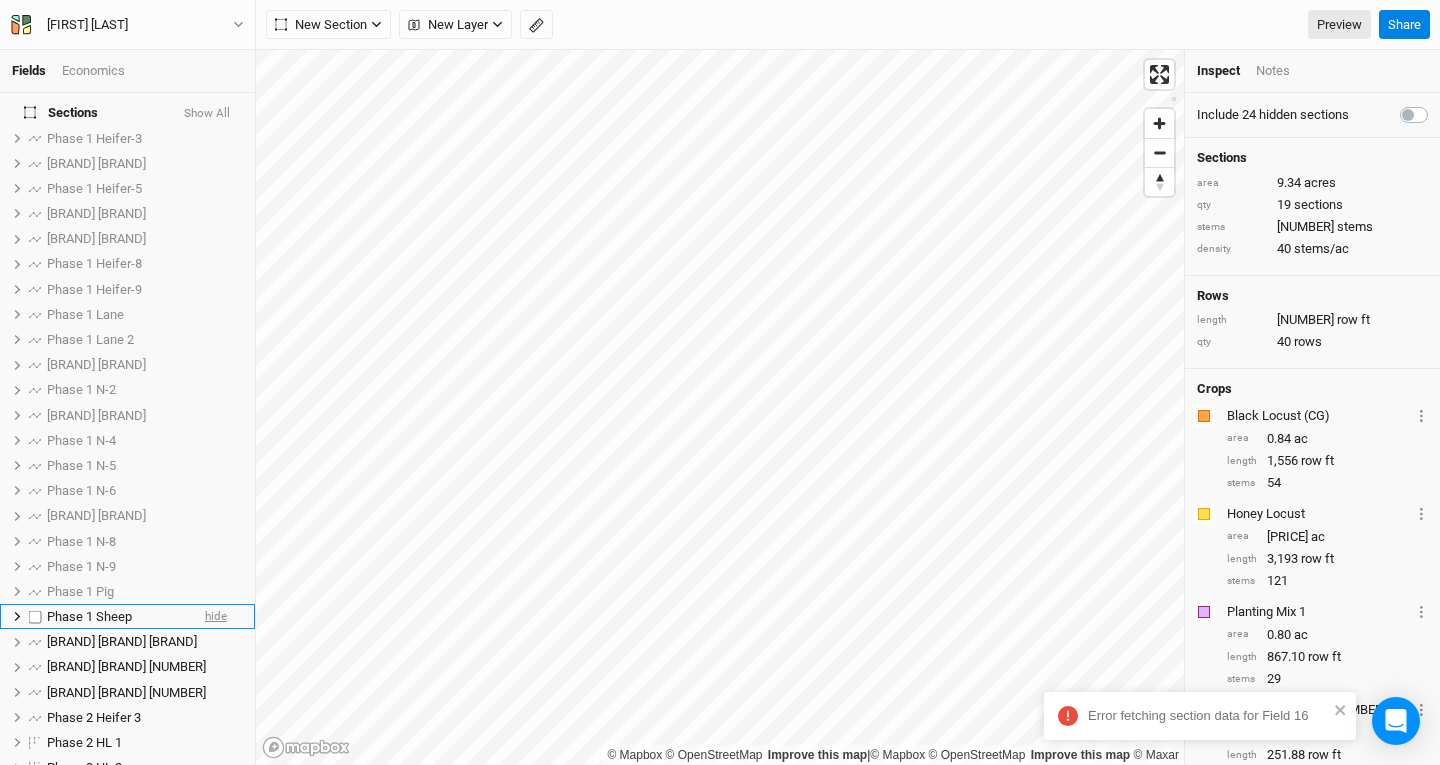 click on "hide" at bounding box center (216, 616) 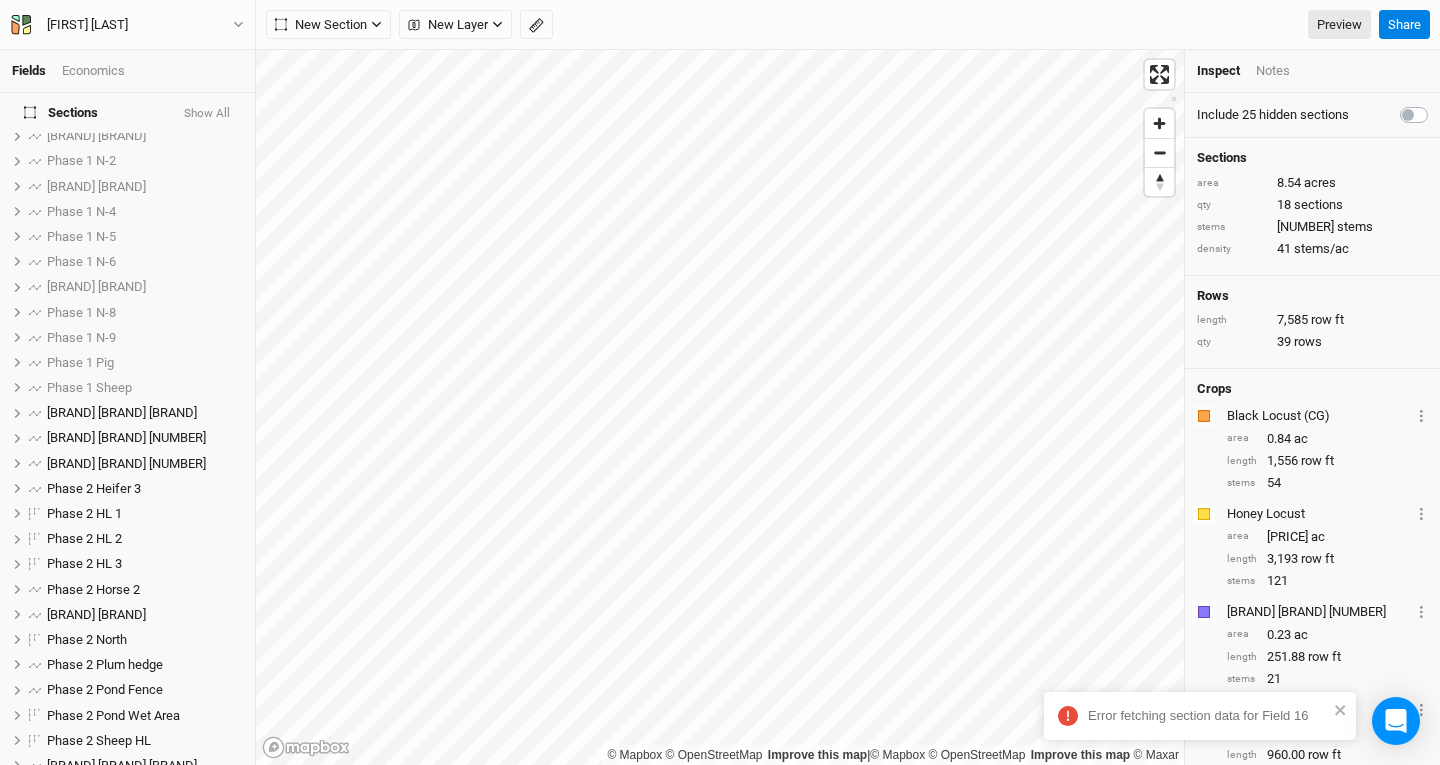 scroll, scrollTop: 615, scrollLeft: 0, axis: vertical 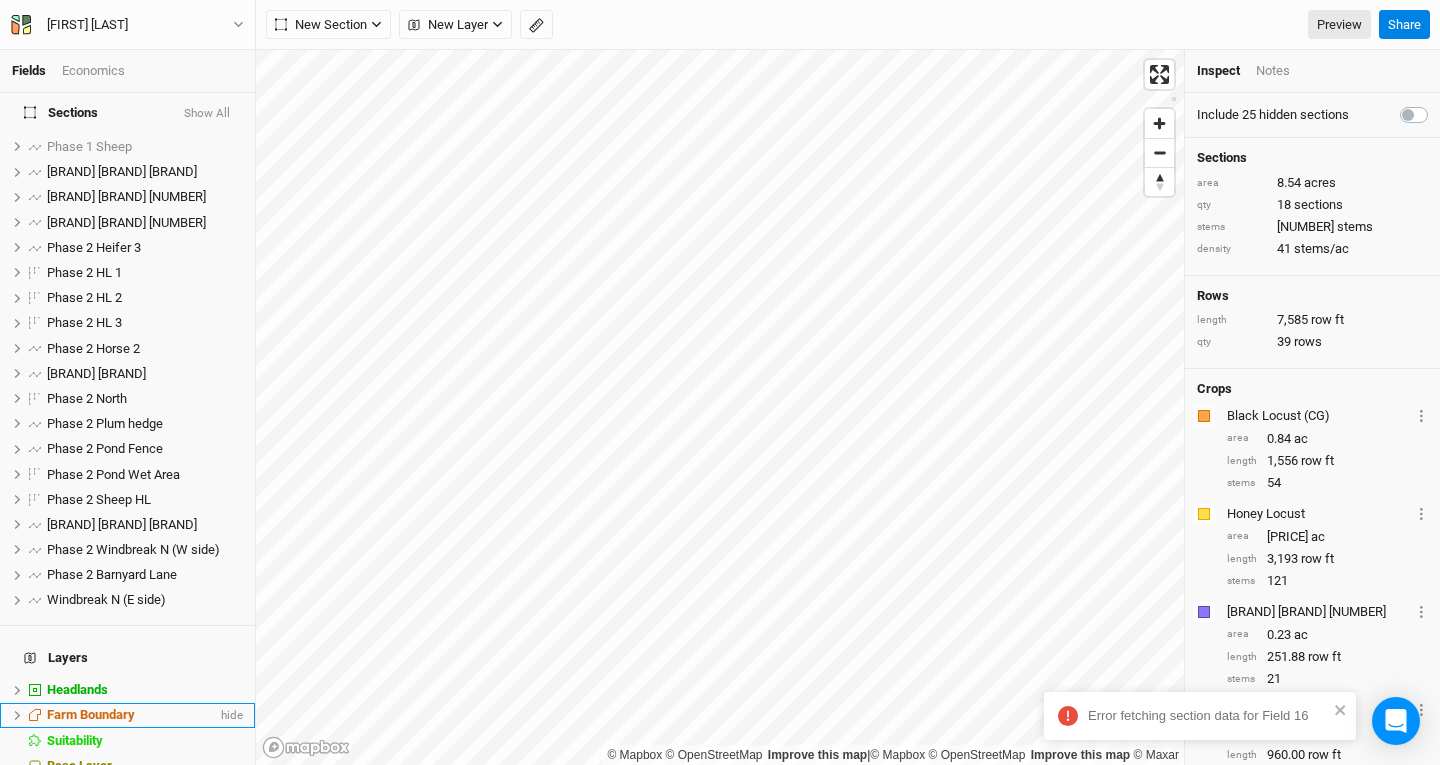 click on "Farm Boundary" at bounding box center (91, 714) 